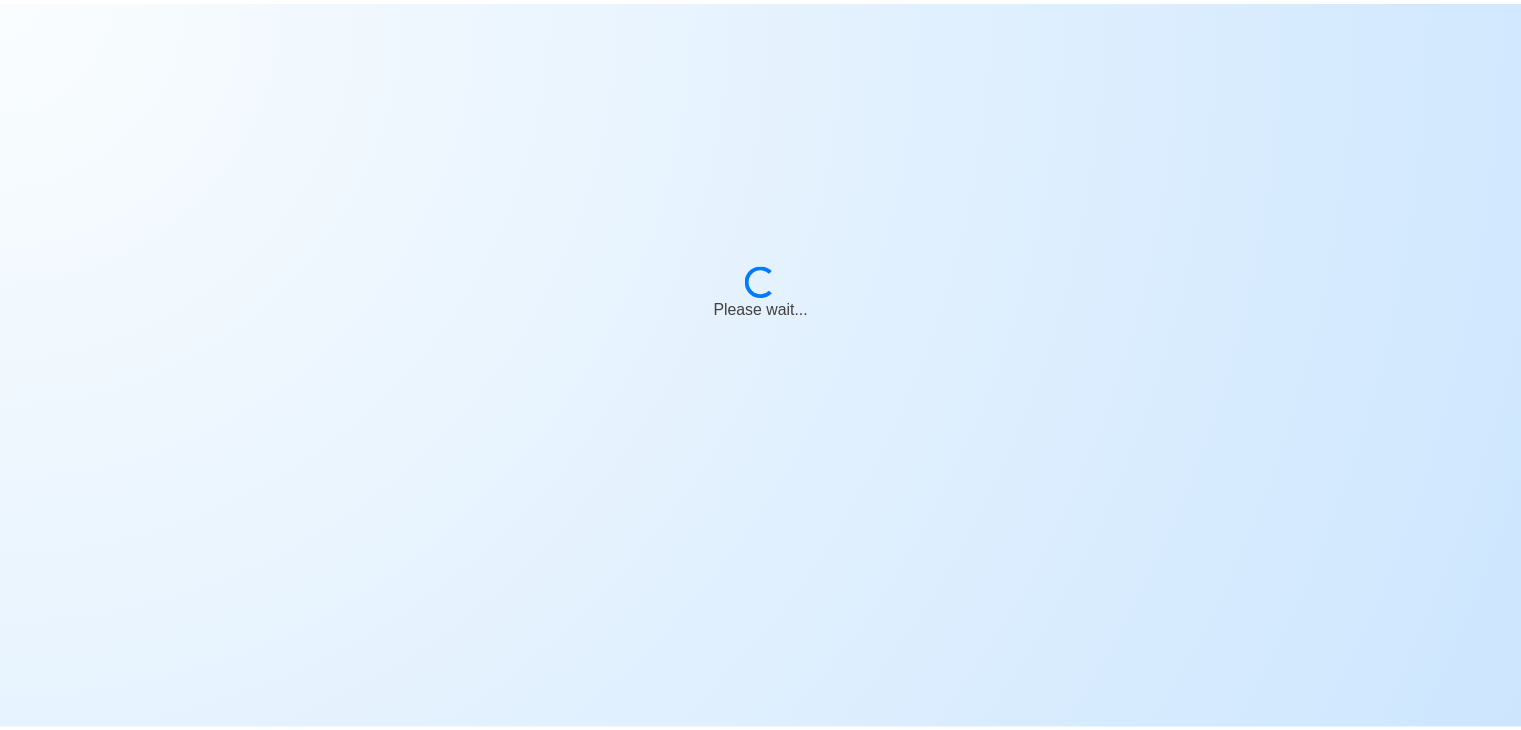scroll, scrollTop: 0, scrollLeft: 0, axis: both 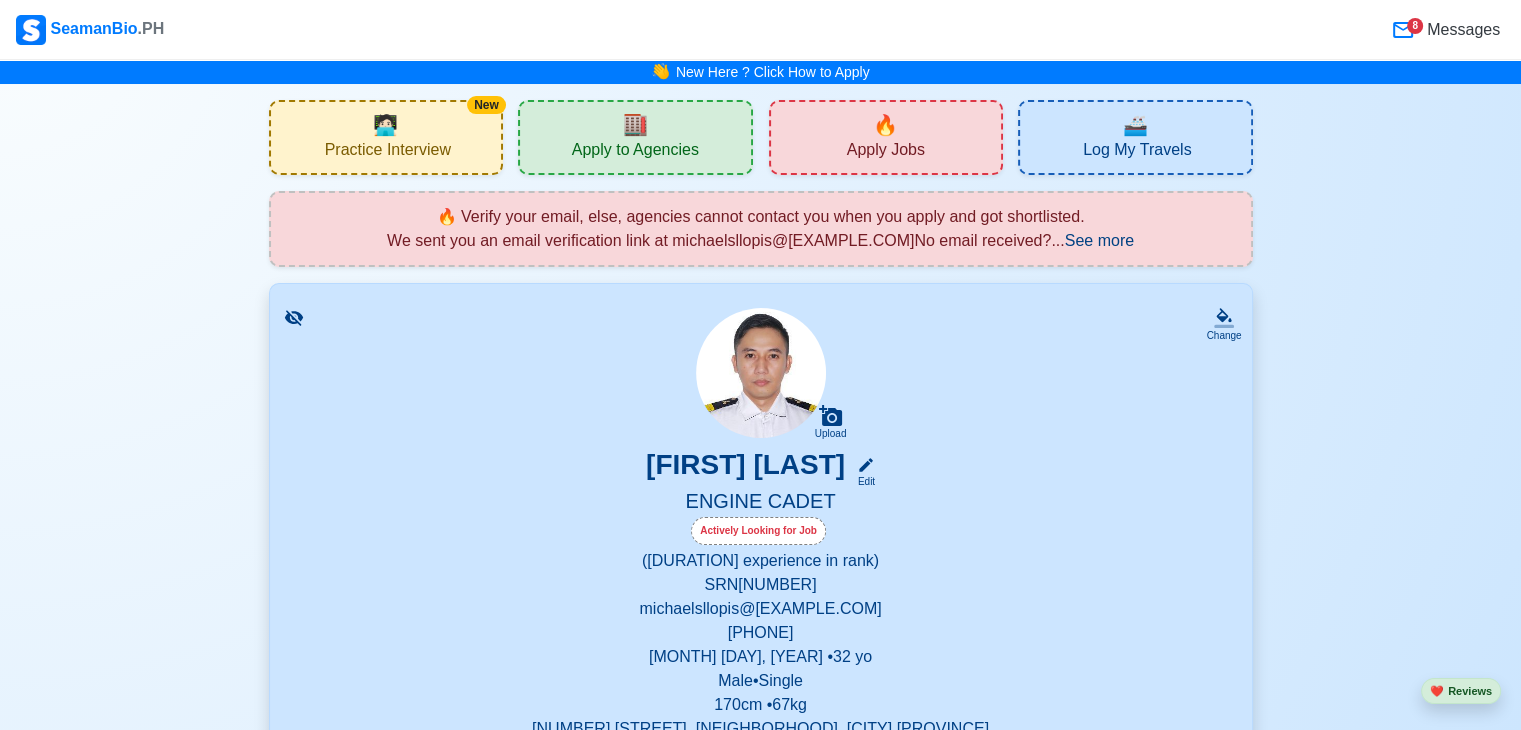 click on "8" at bounding box center [1415, 26] 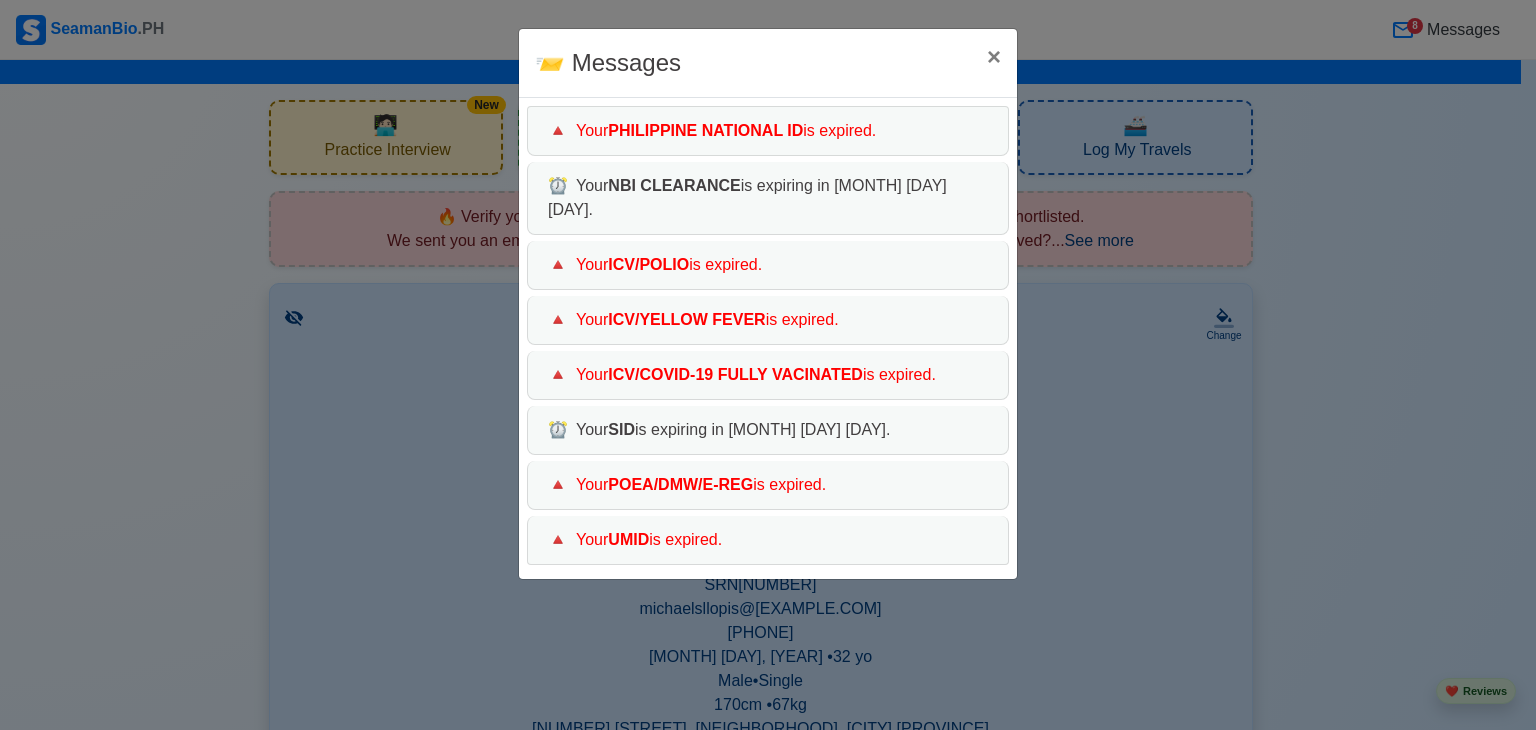 click on "Your PHILIPPINE NATIONAL ID is expired. Your NBI CLEARANCE is expiring in [DURATION]. Your ICV/POLIO is expired. Your ICV/YELLOW FEVER is expired. Your ICV/COVID-19 FULLY VACINATED is expired. Your SID is expiring in [DURATION]. Your POEA/DMW/E-REG is expired. Your UMID is expired." at bounding box center (768, 365) 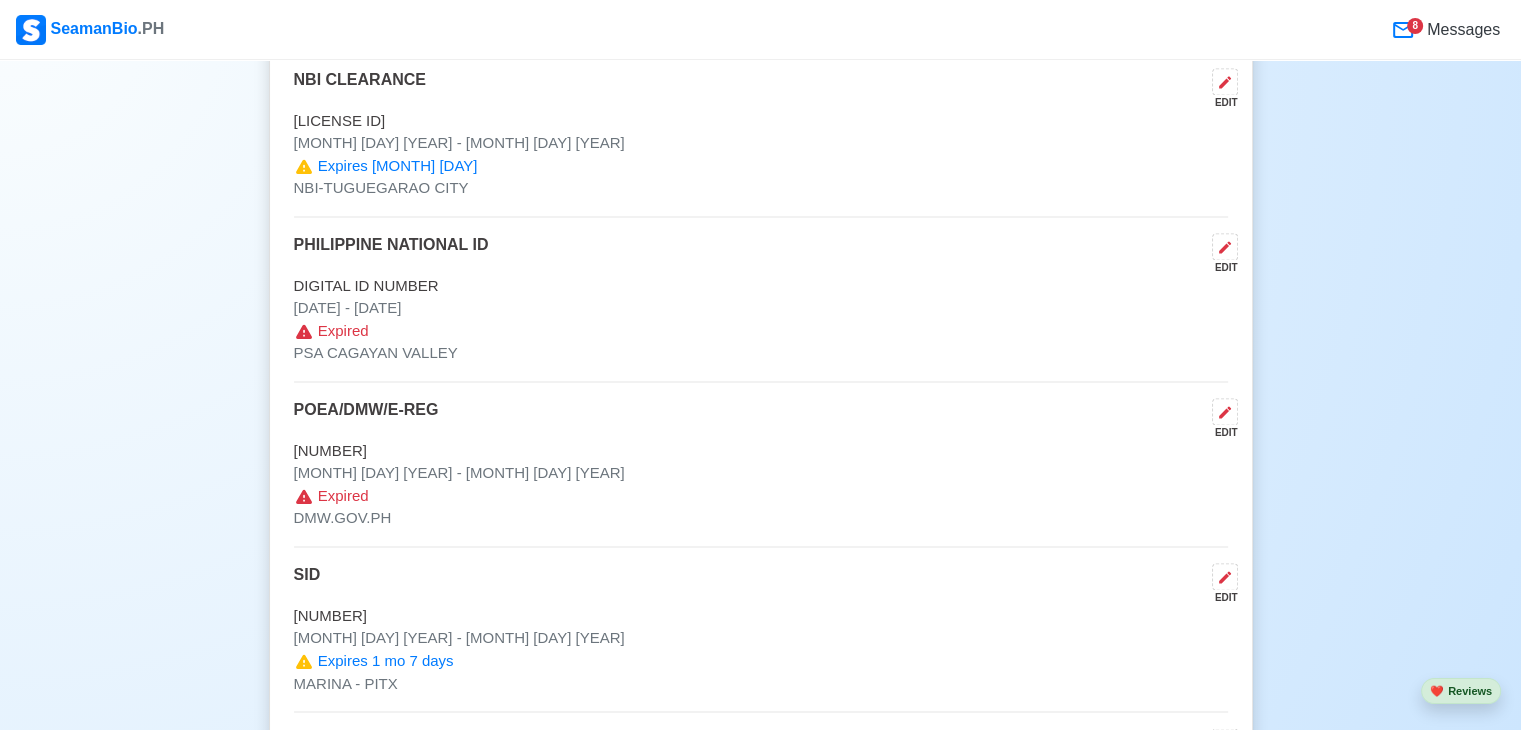 scroll, scrollTop: 3128, scrollLeft: 0, axis: vertical 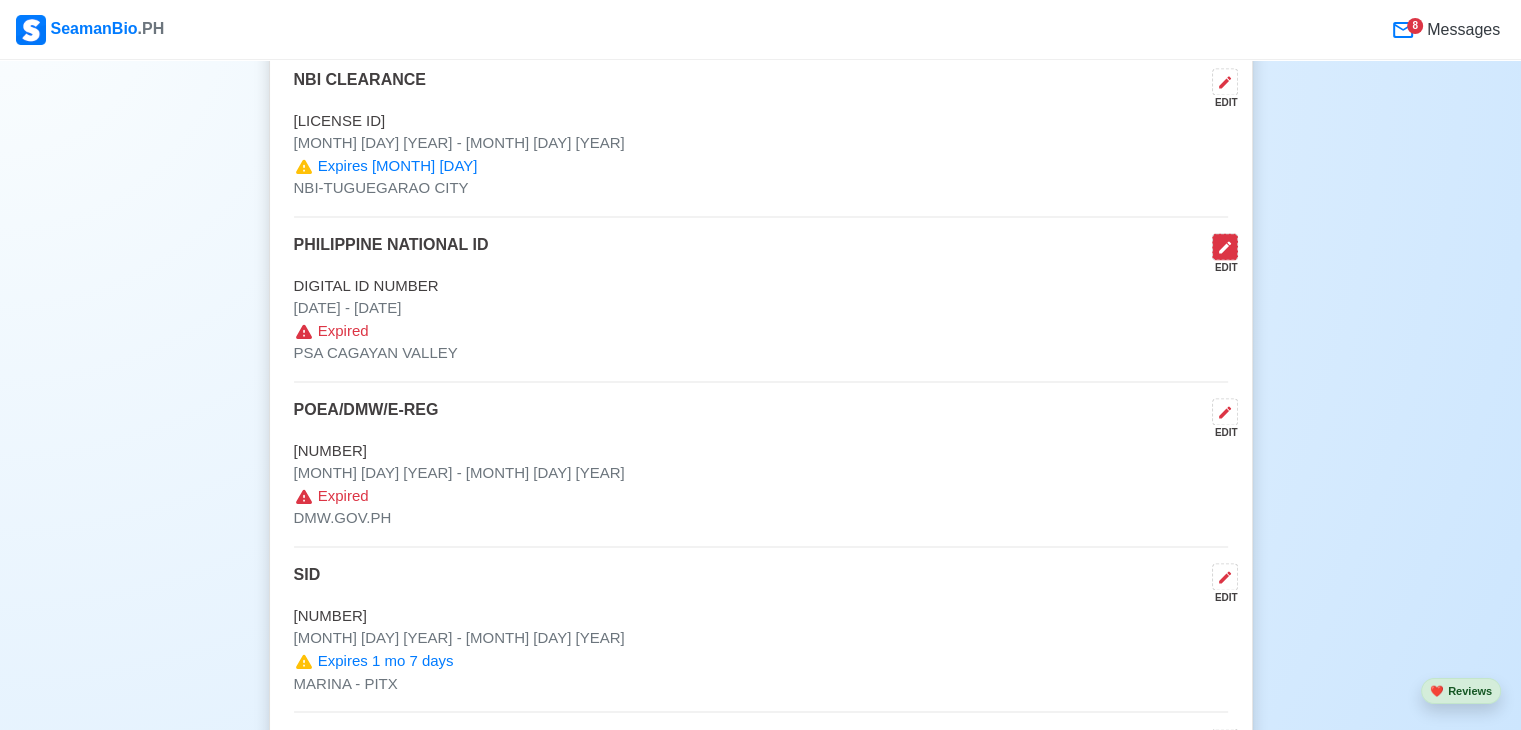 click at bounding box center (1225, 246) 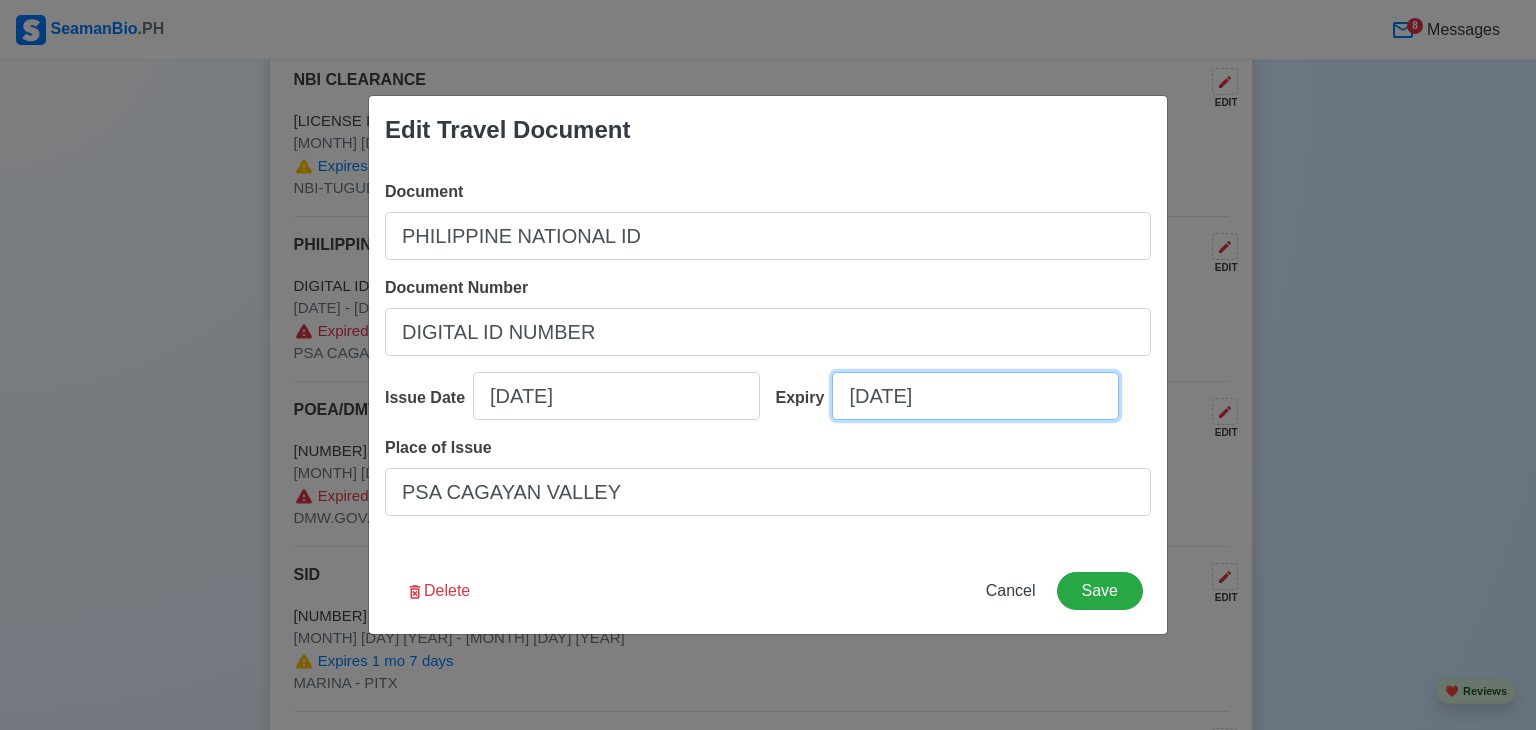 click on "[DATE]" at bounding box center [975, 396] 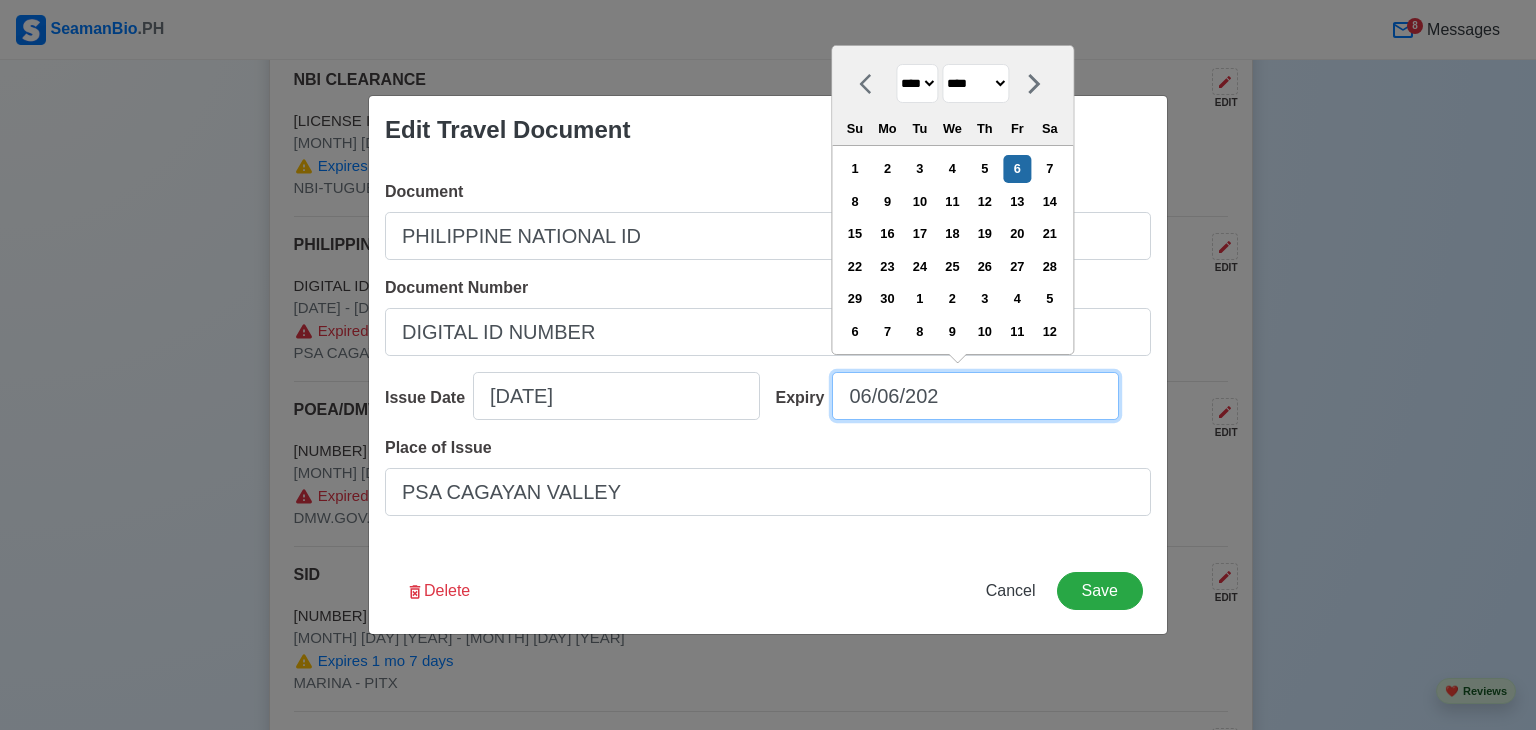type on "[DAY]/[DAY]/[YEAR]" 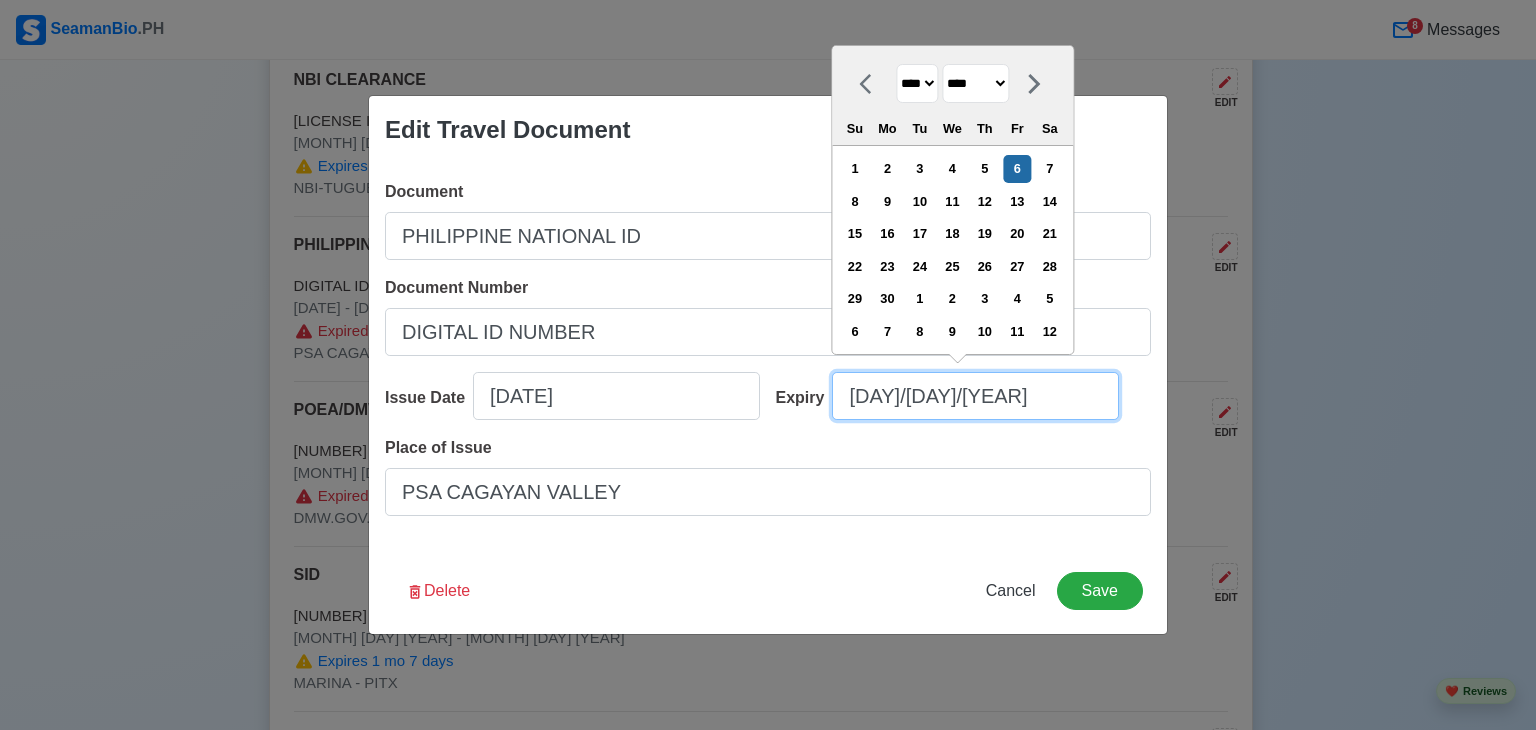 type on "[DAY]/[DAY]/[YEAR]" 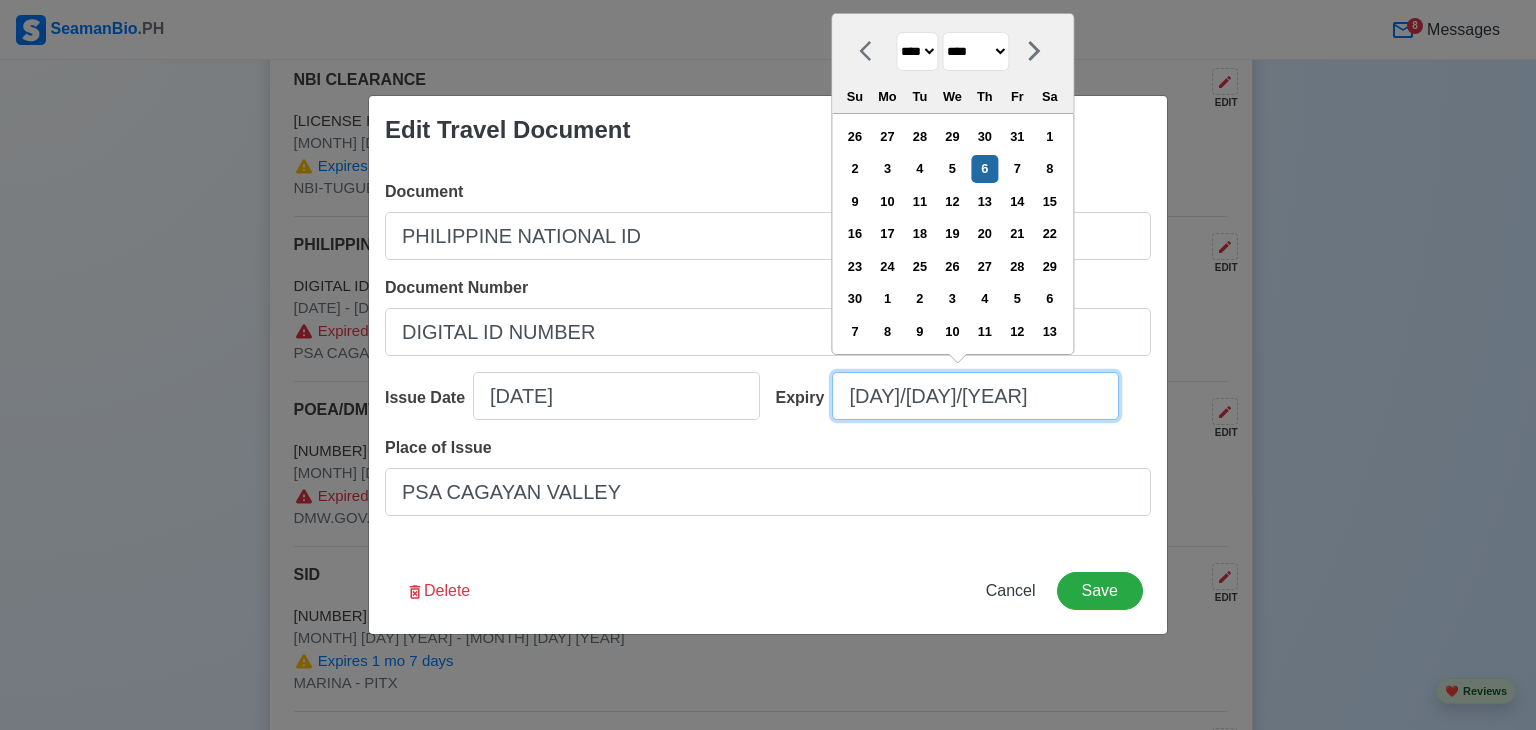 type on "[DATE]" 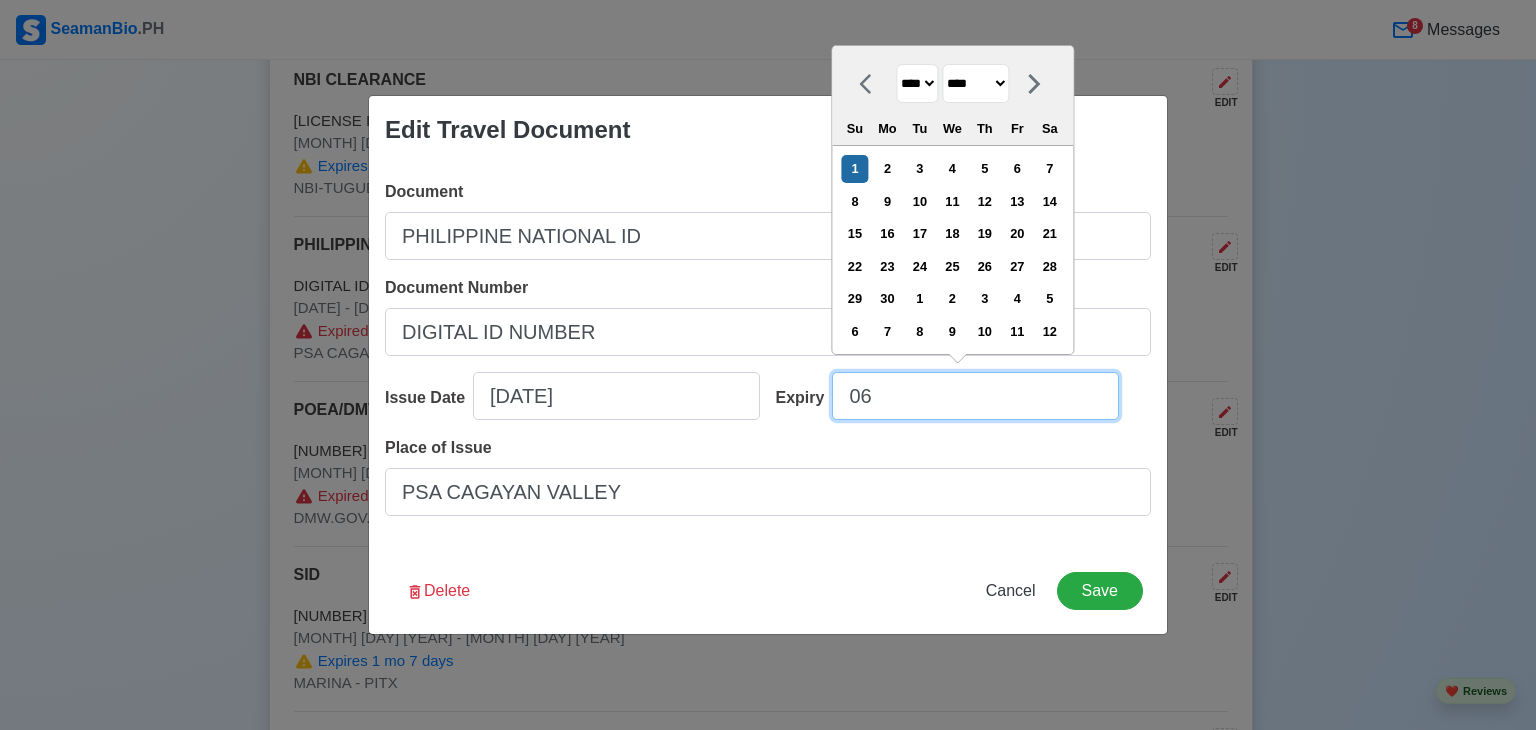 type on "0" 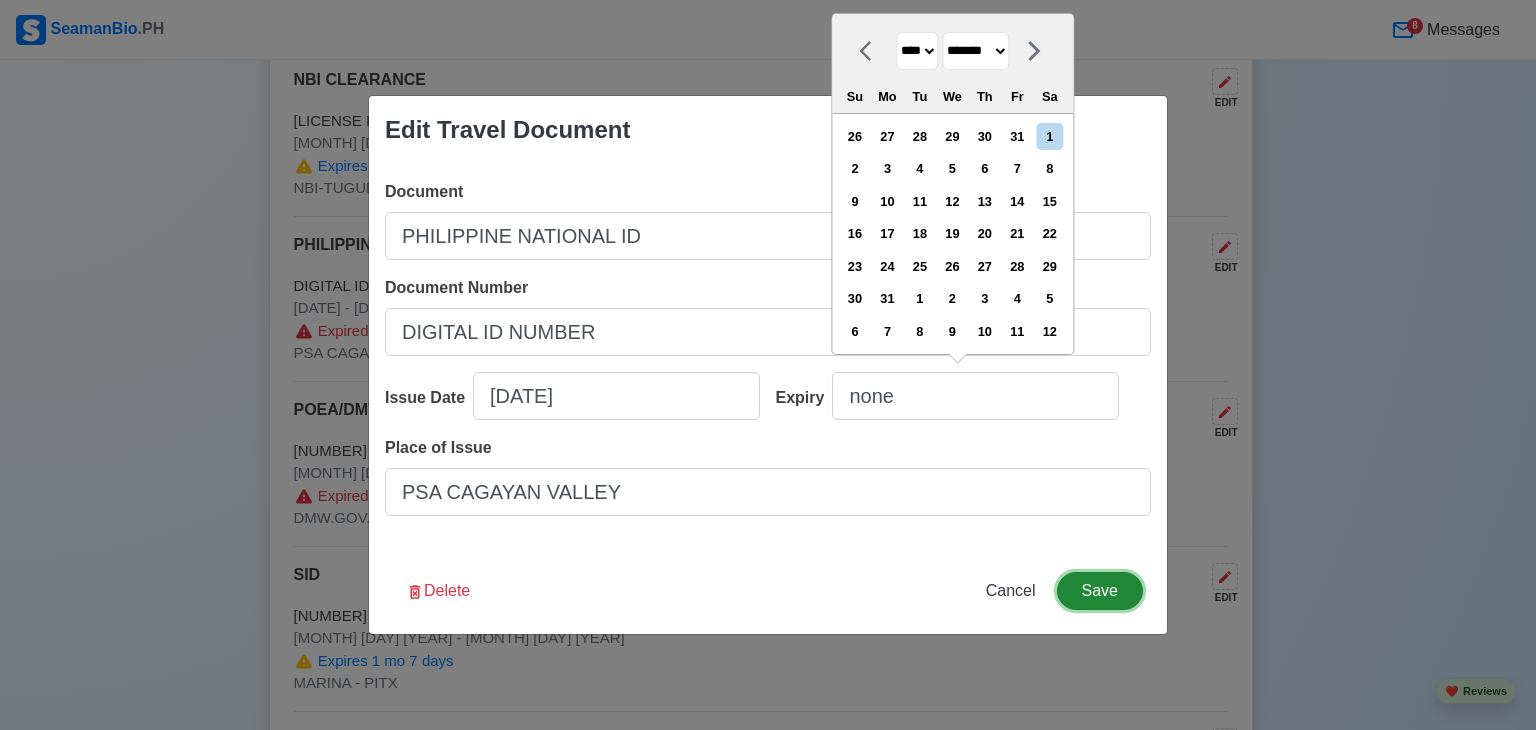 type on "[DAY]/[DAY]/[YEAR]" 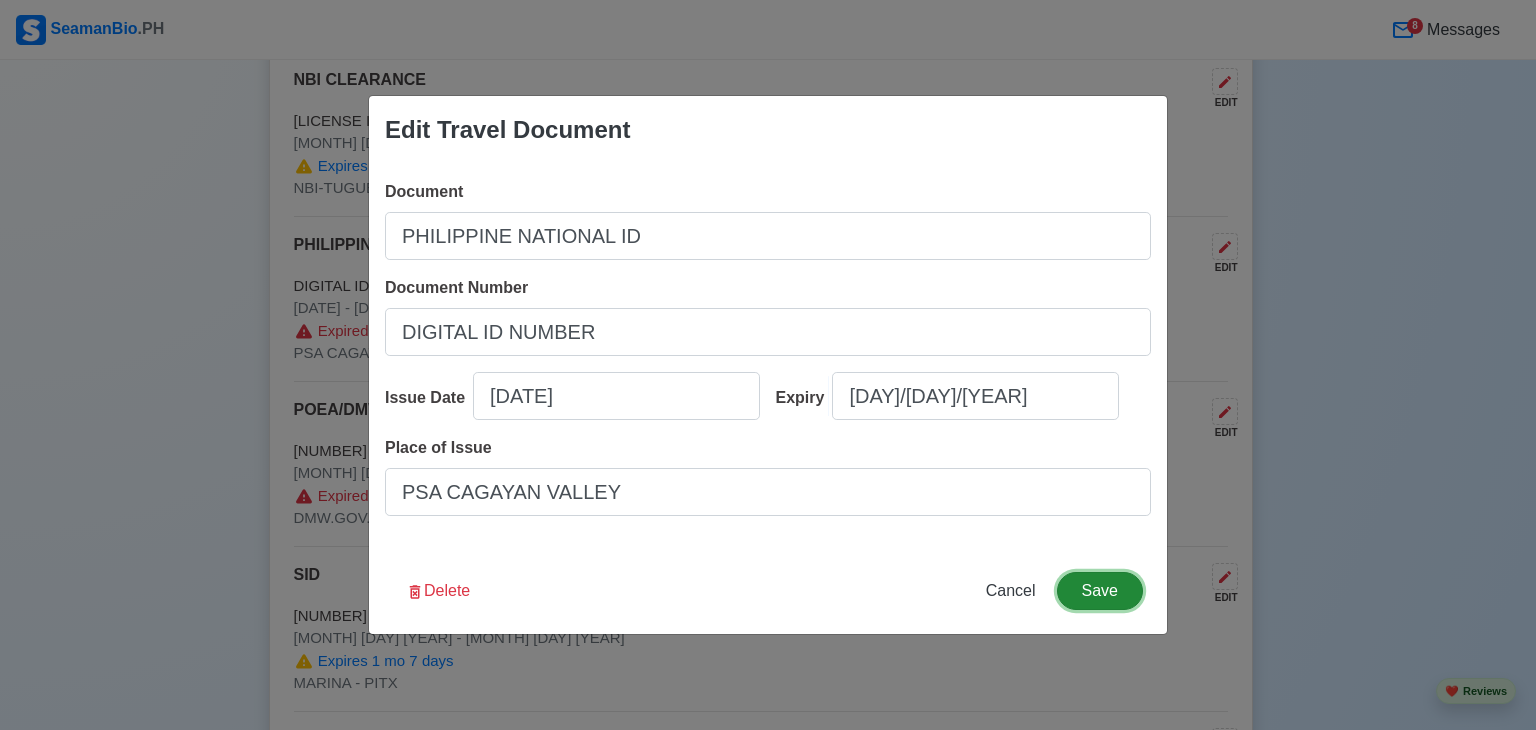 click on "Save" at bounding box center [1100, 591] 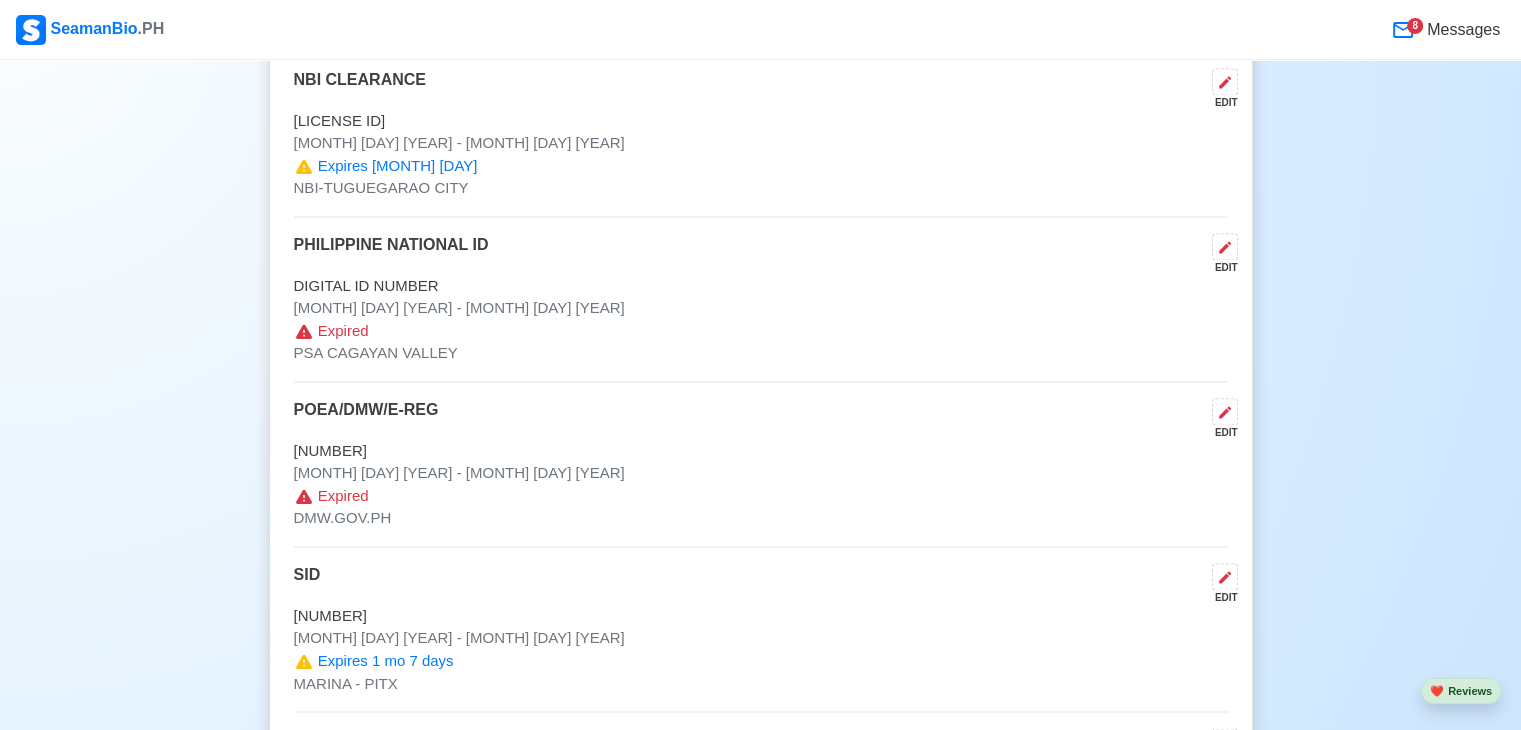 click on "EDIT" at bounding box center [1221, 267] 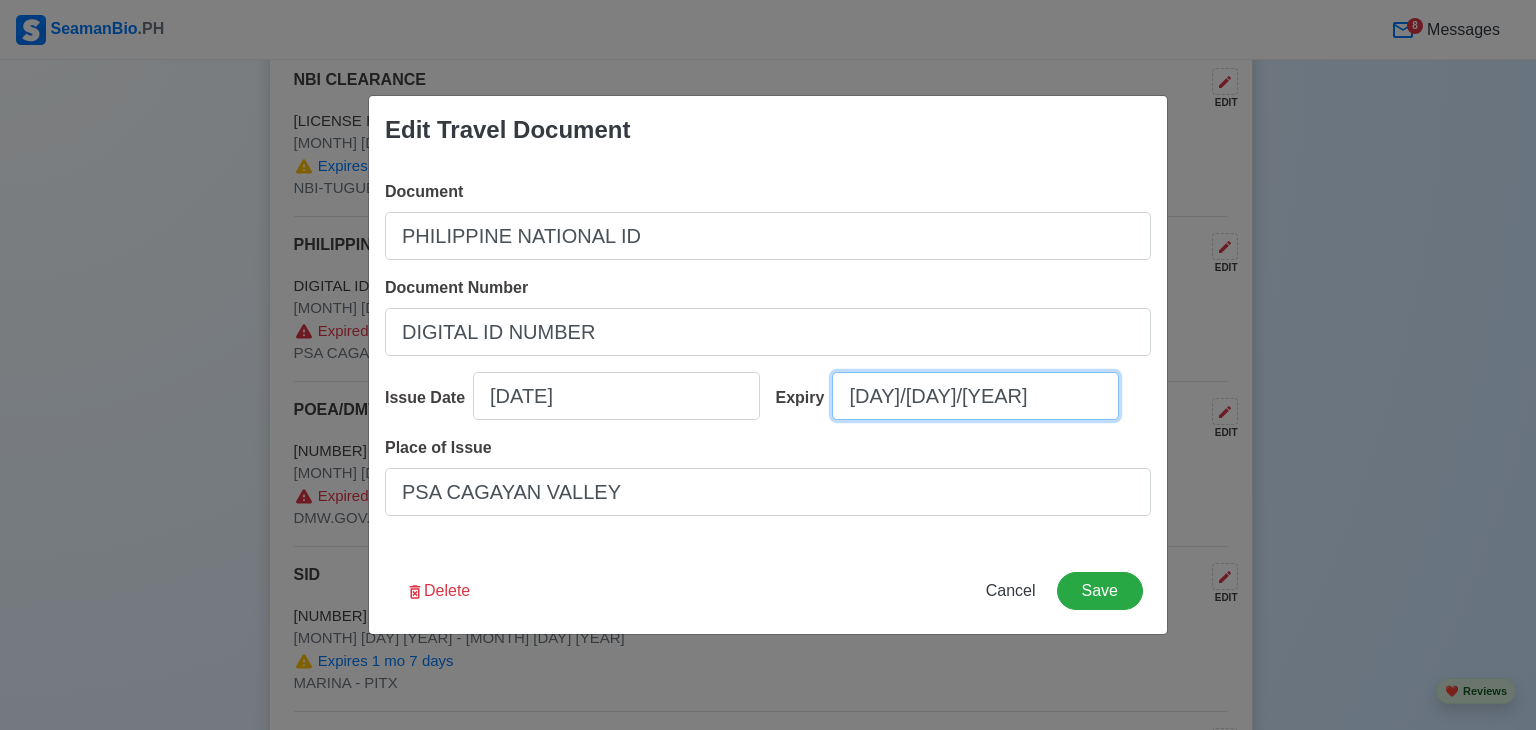 select on "****" 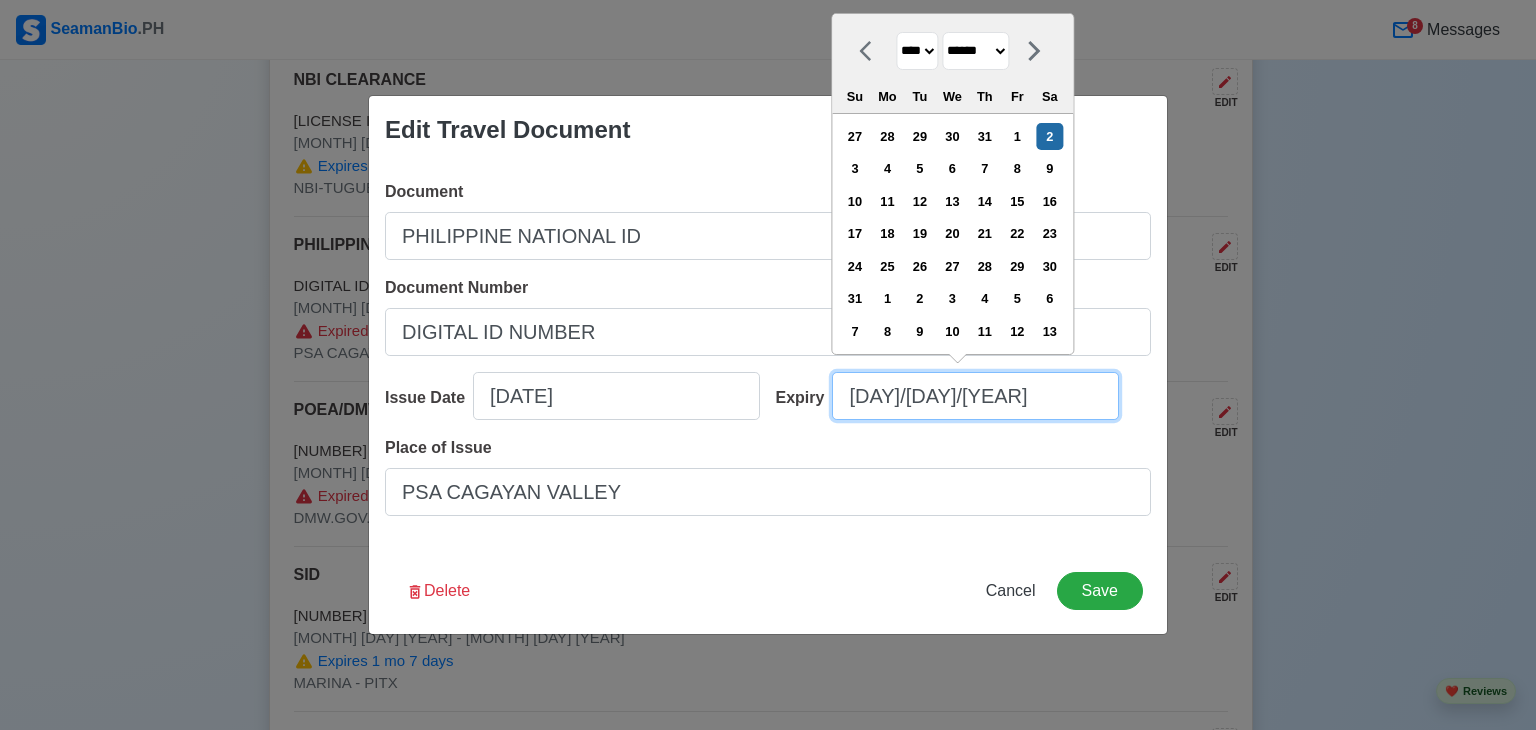 click on "[DAY]/[DAY]/[YEAR]" at bounding box center (975, 396) 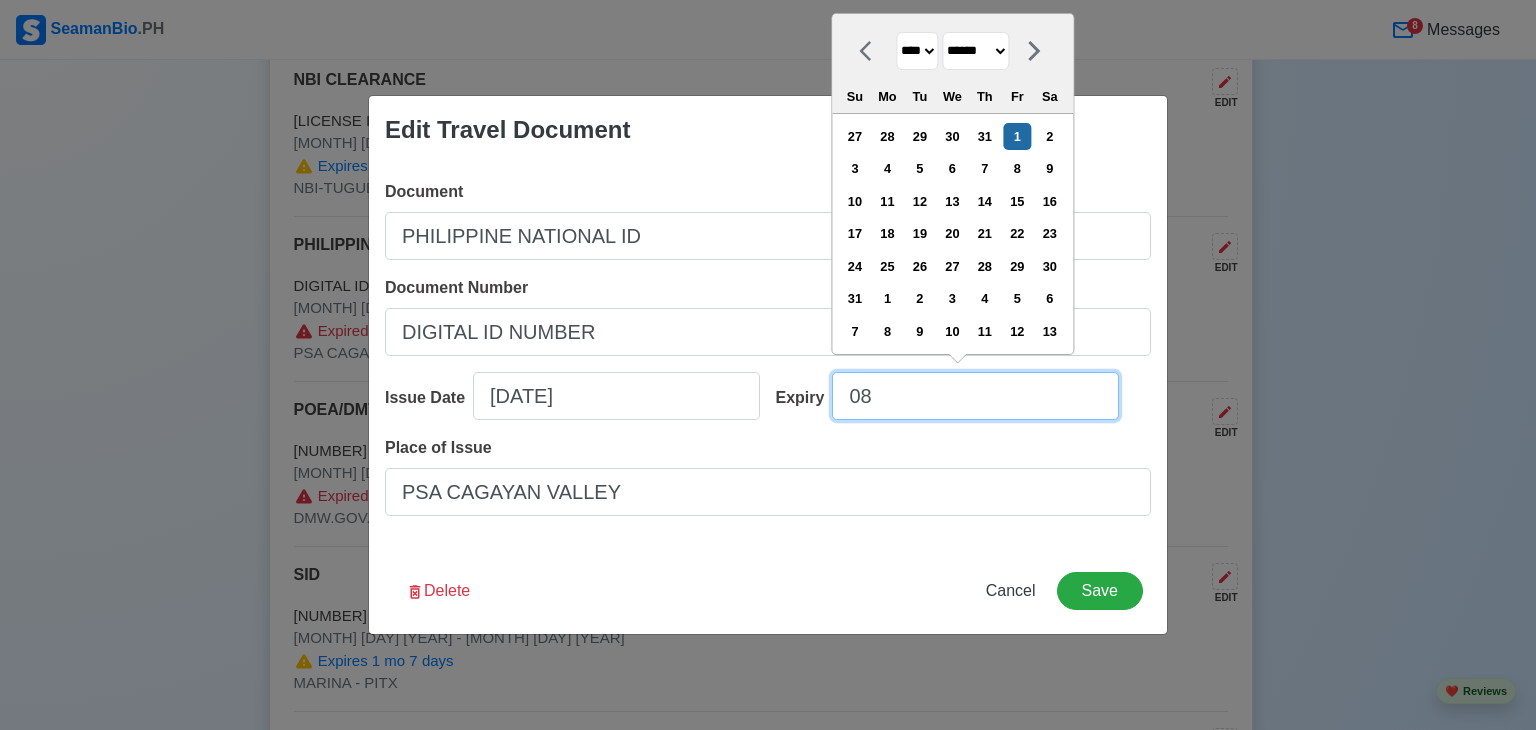 type on "0" 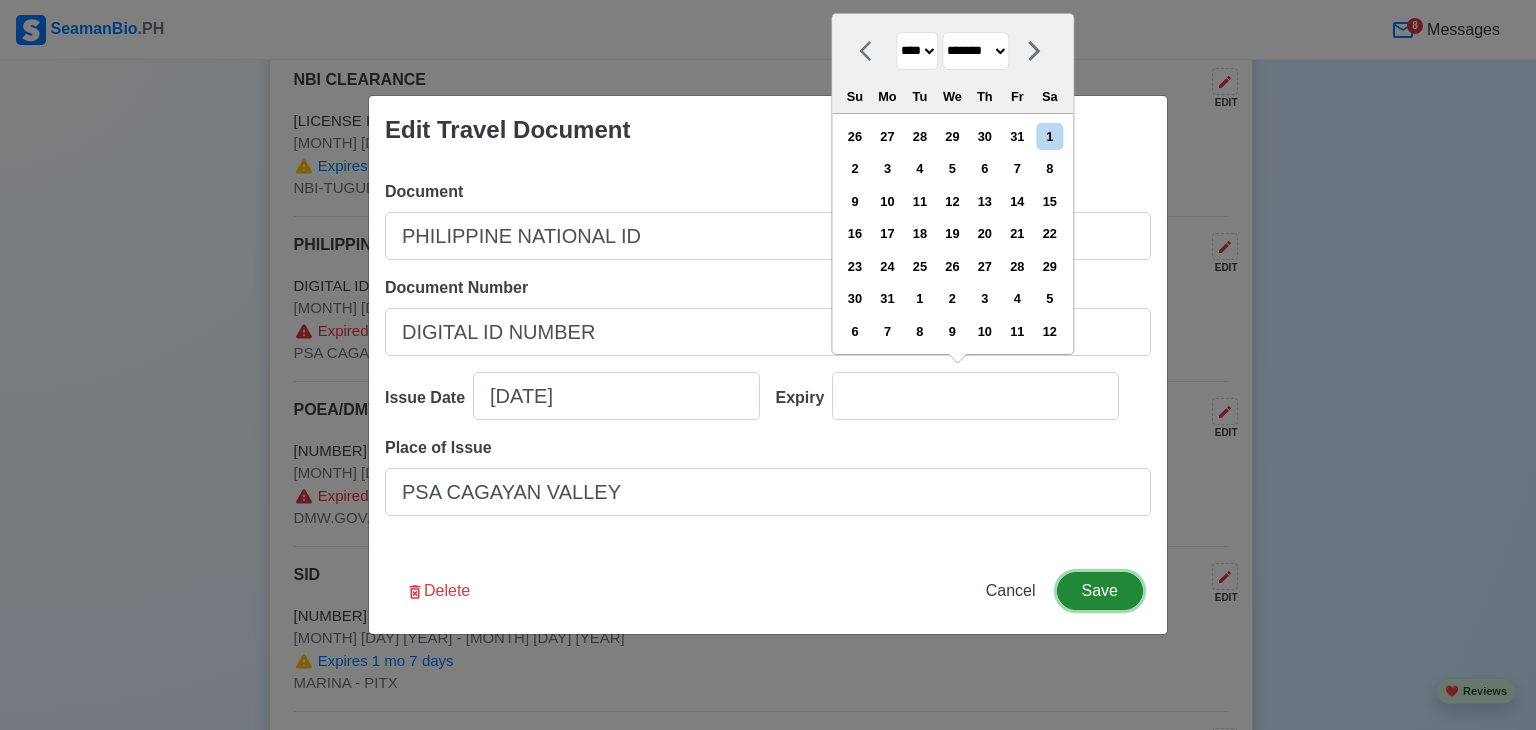 type on "[DAY]/[DAY]/[YEAR]" 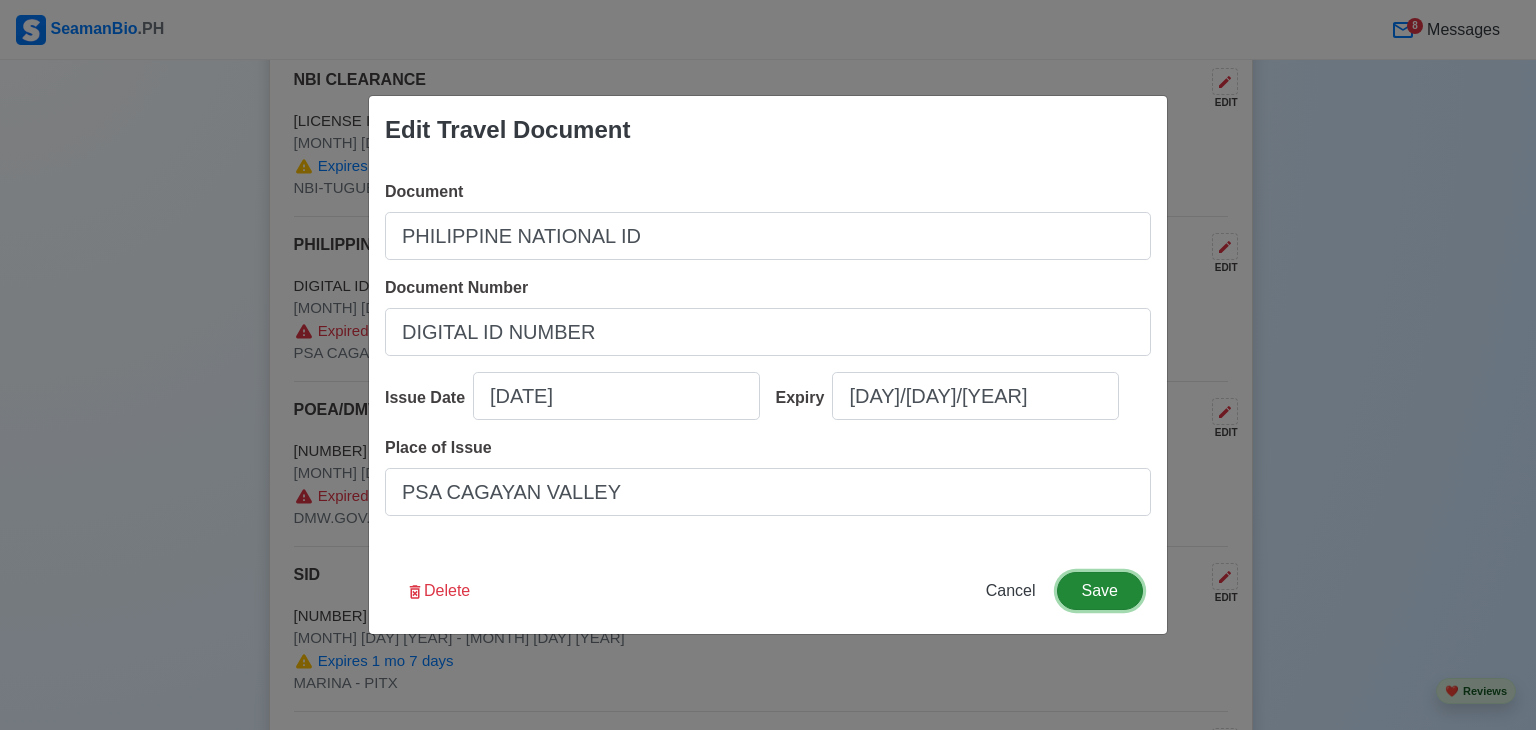 click on "Save" at bounding box center [1100, 591] 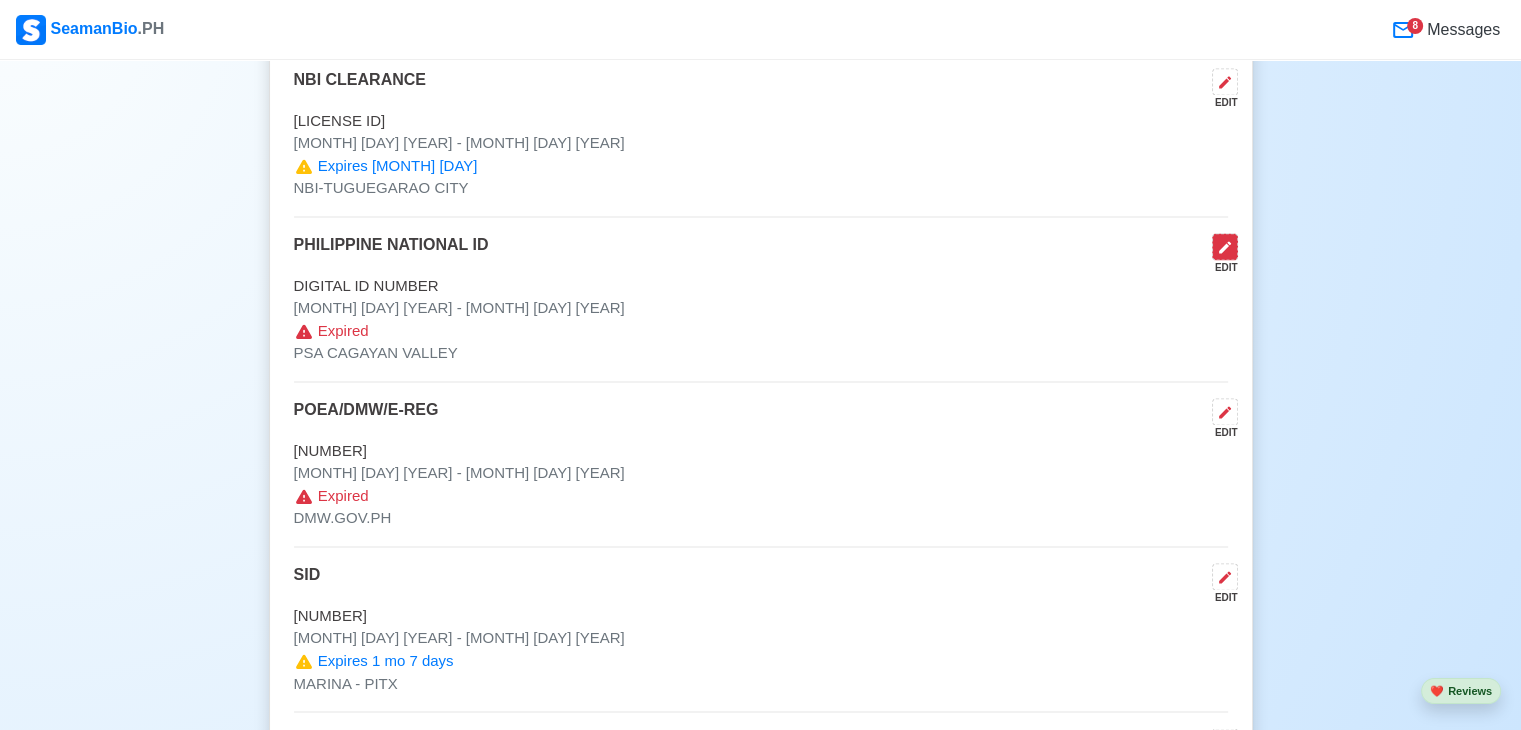 click at bounding box center (1225, 246) 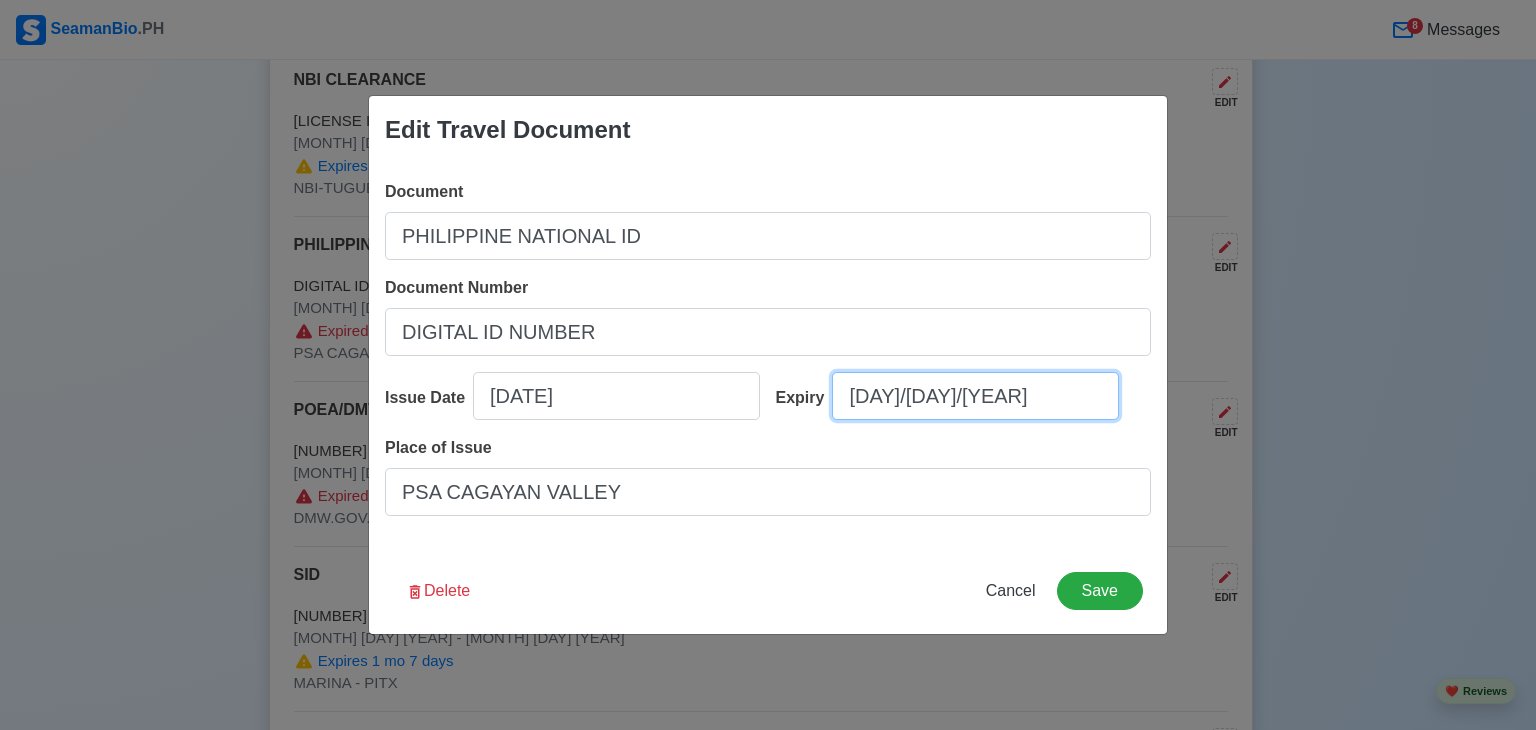 select on "****" 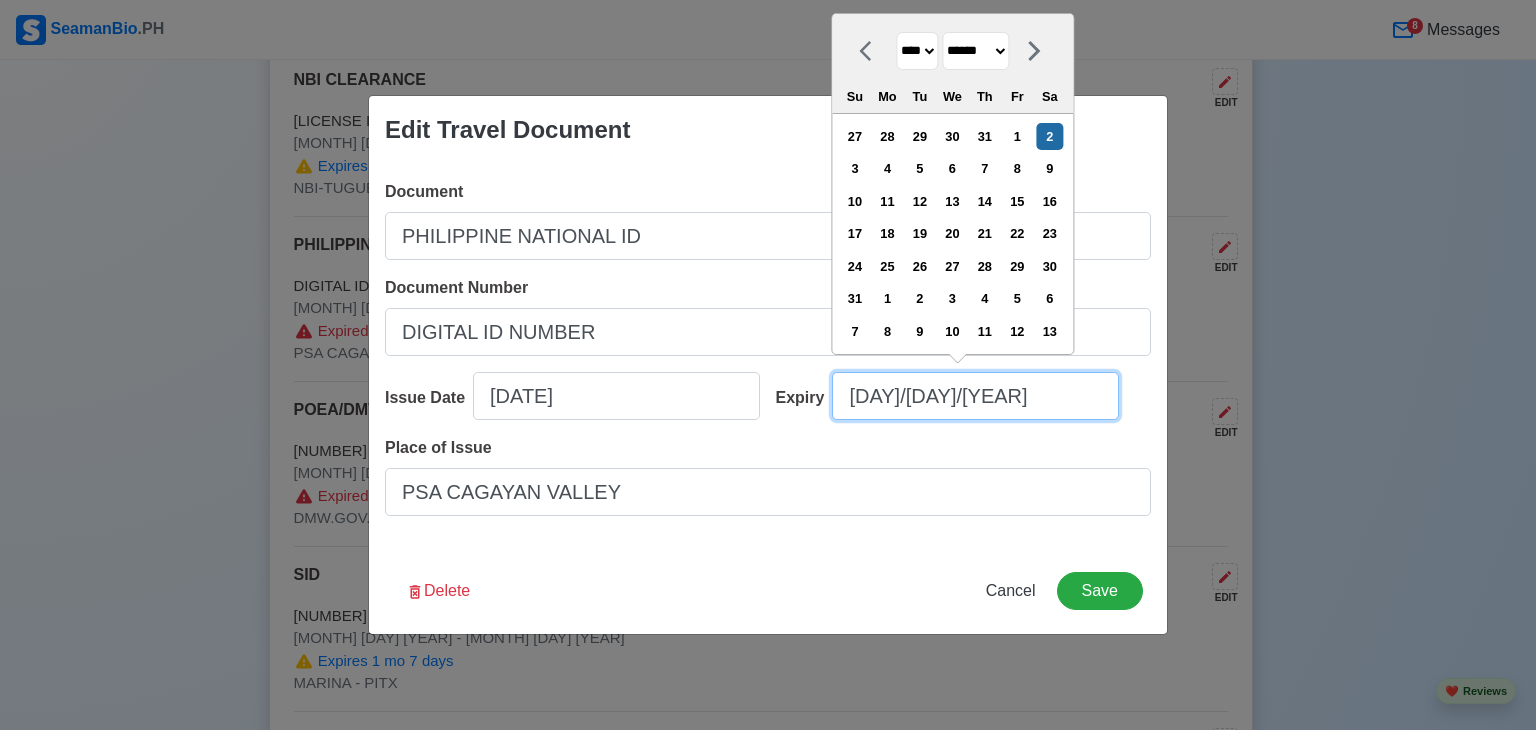 click on "[DAY]/[DAY]/[YEAR]" at bounding box center (975, 396) 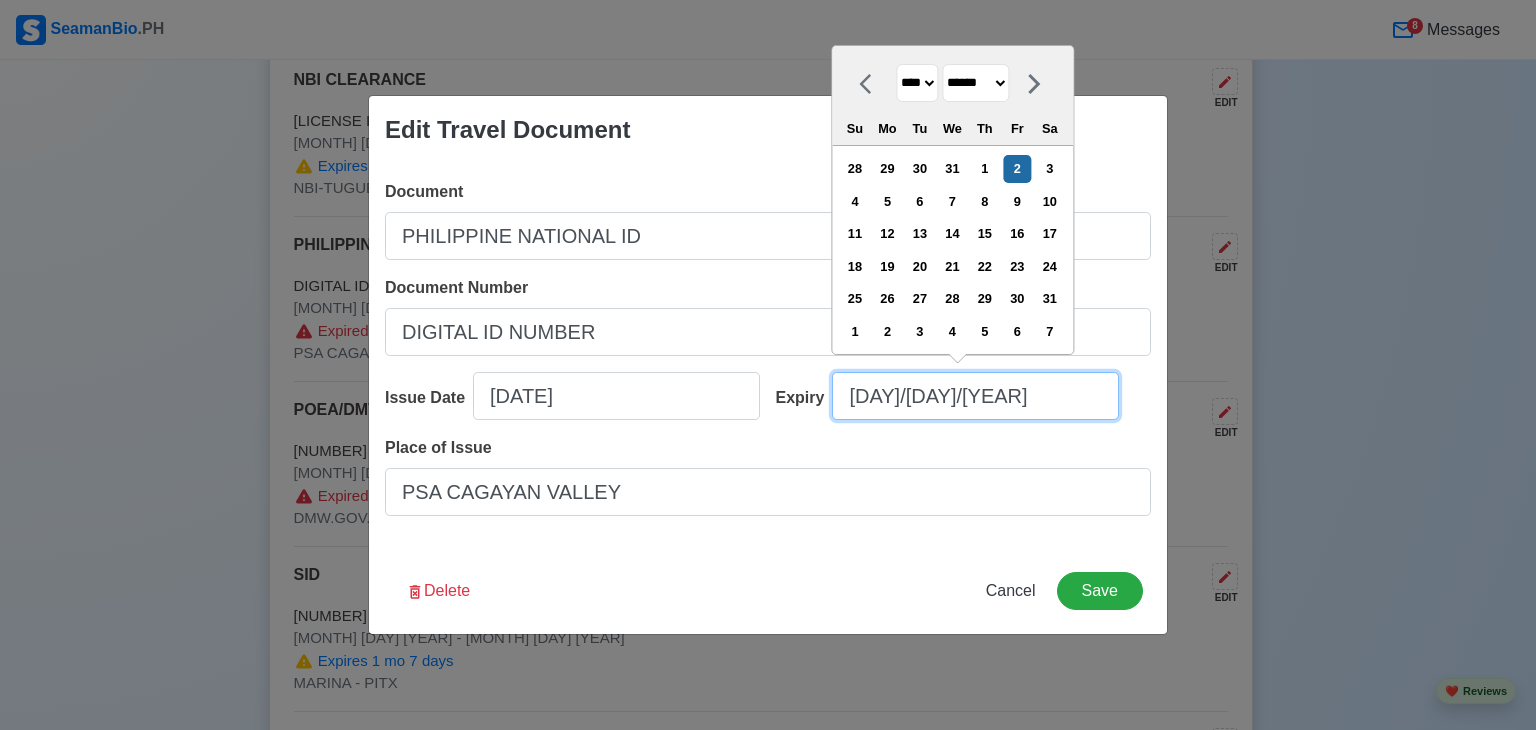 type on "[DAY]/[DAY]/[YEAR]" 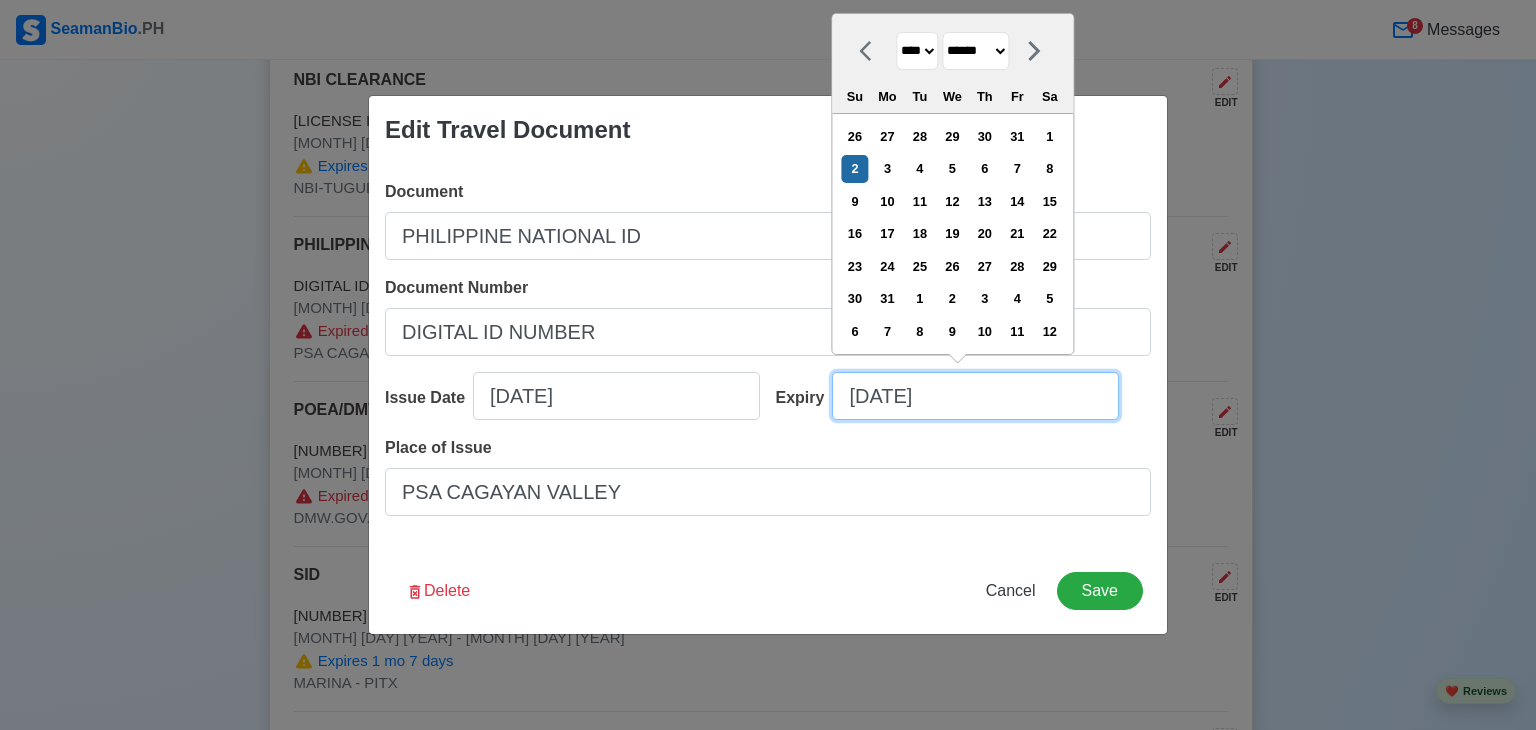 type on "[DAY]/[DAY]/[YEAR]" 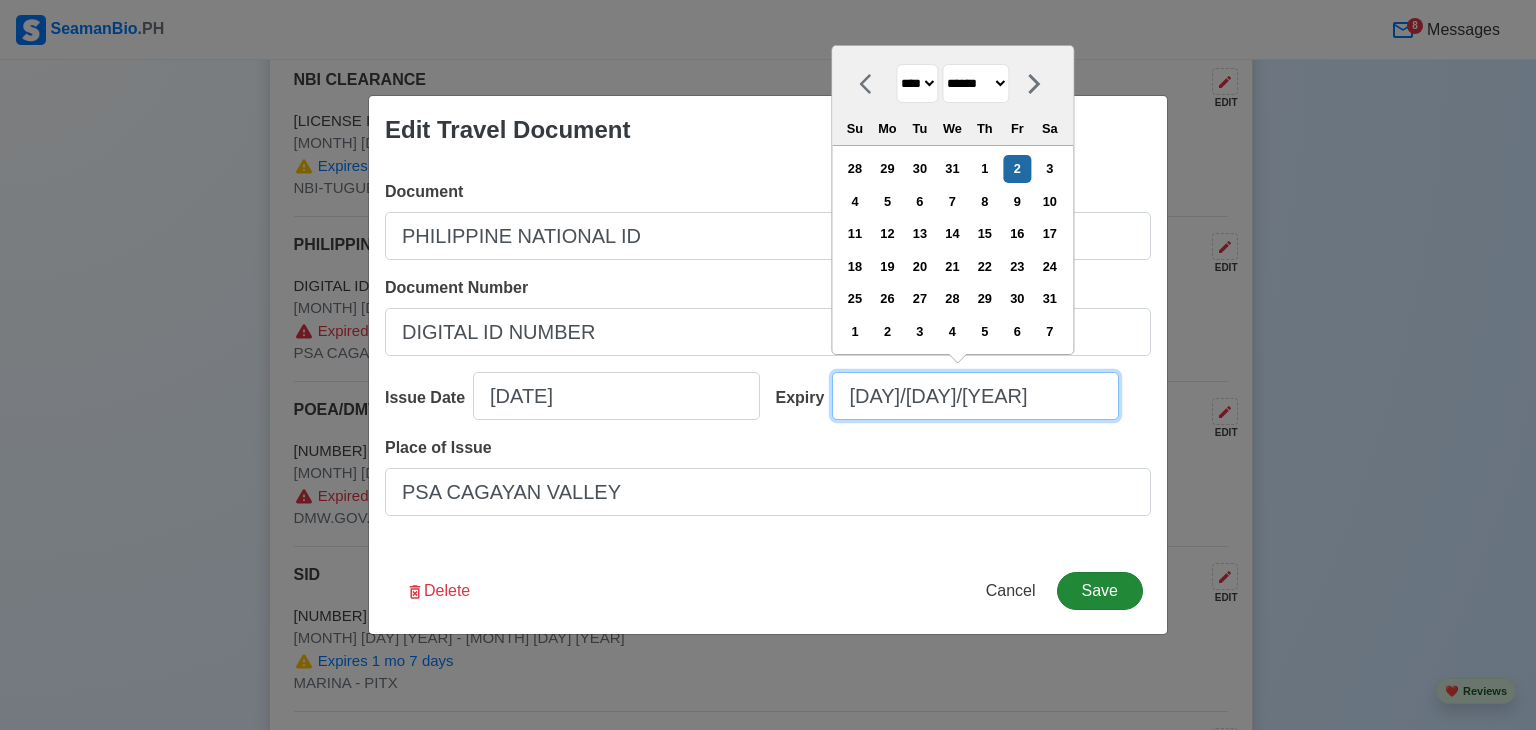 type on "[DAY]/[DAY]/[YEAR]" 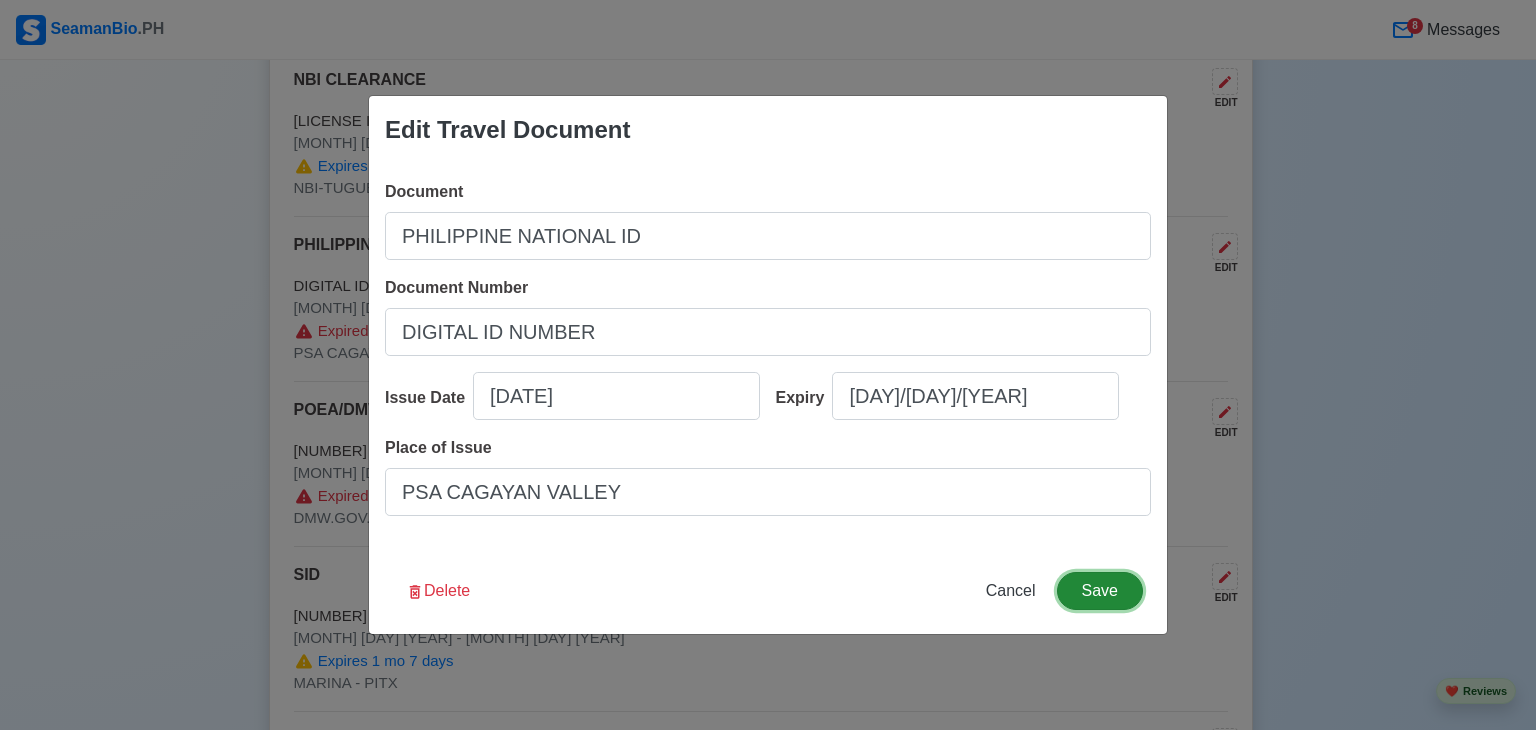 click on "Save" at bounding box center (1100, 591) 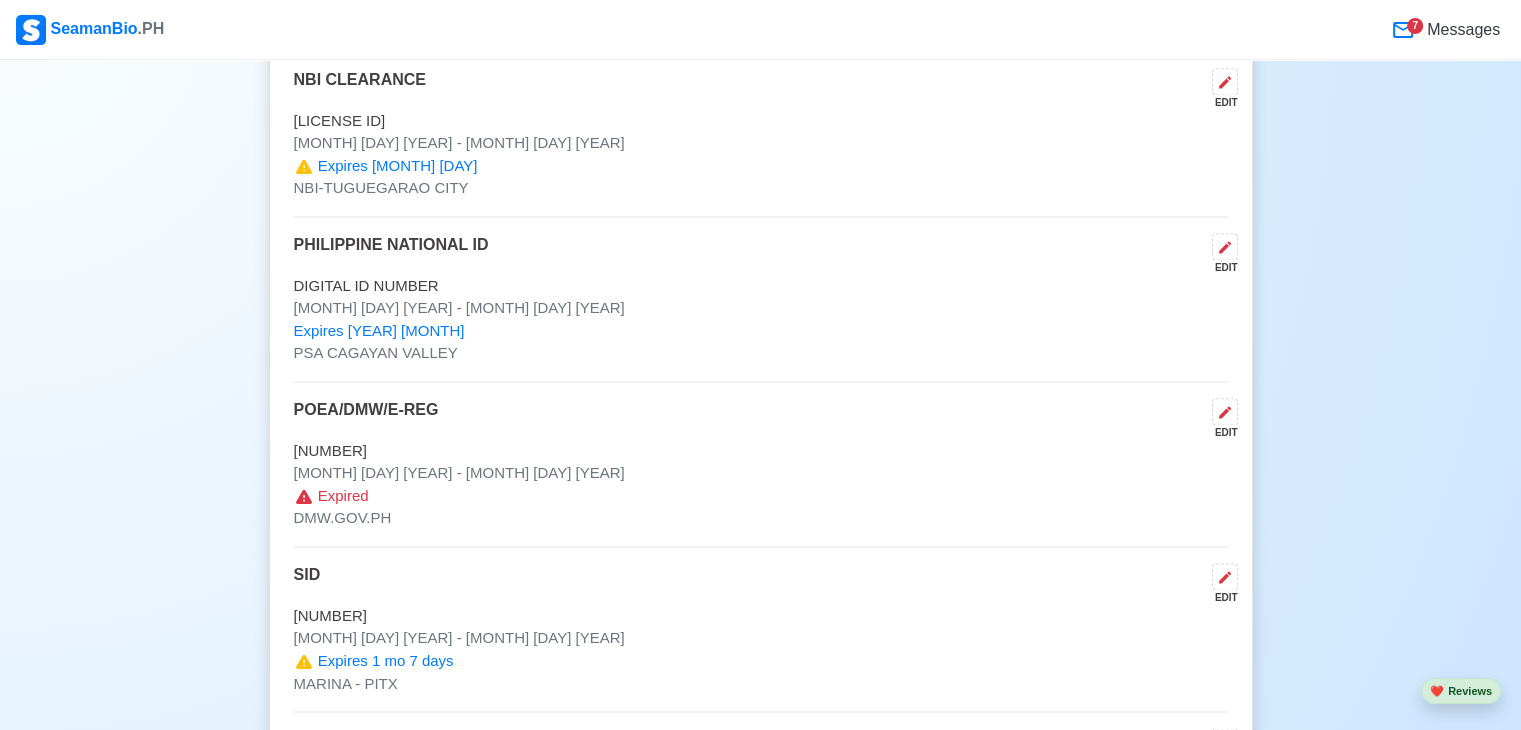 click on "EDIT" at bounding box center [1221, 432] 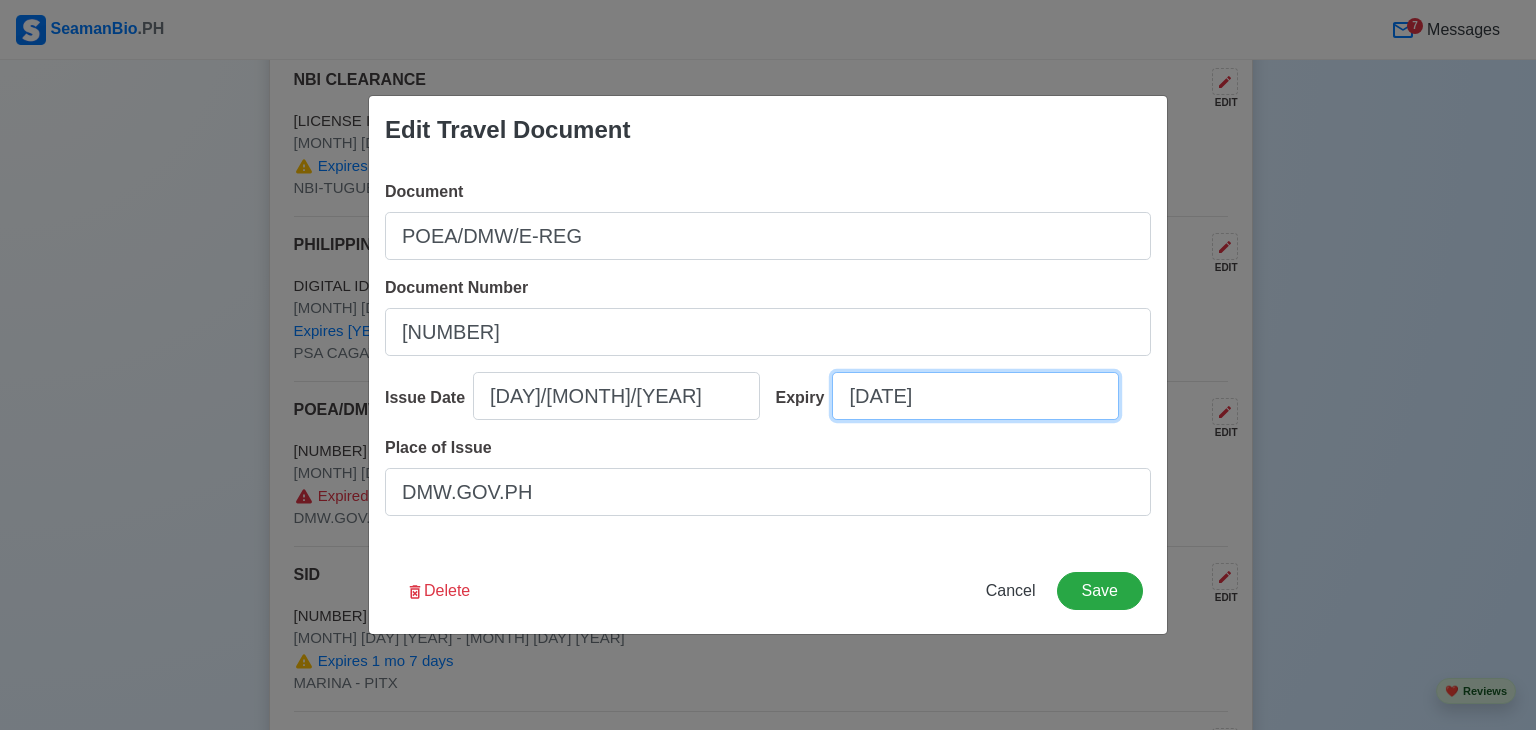 select on "****" 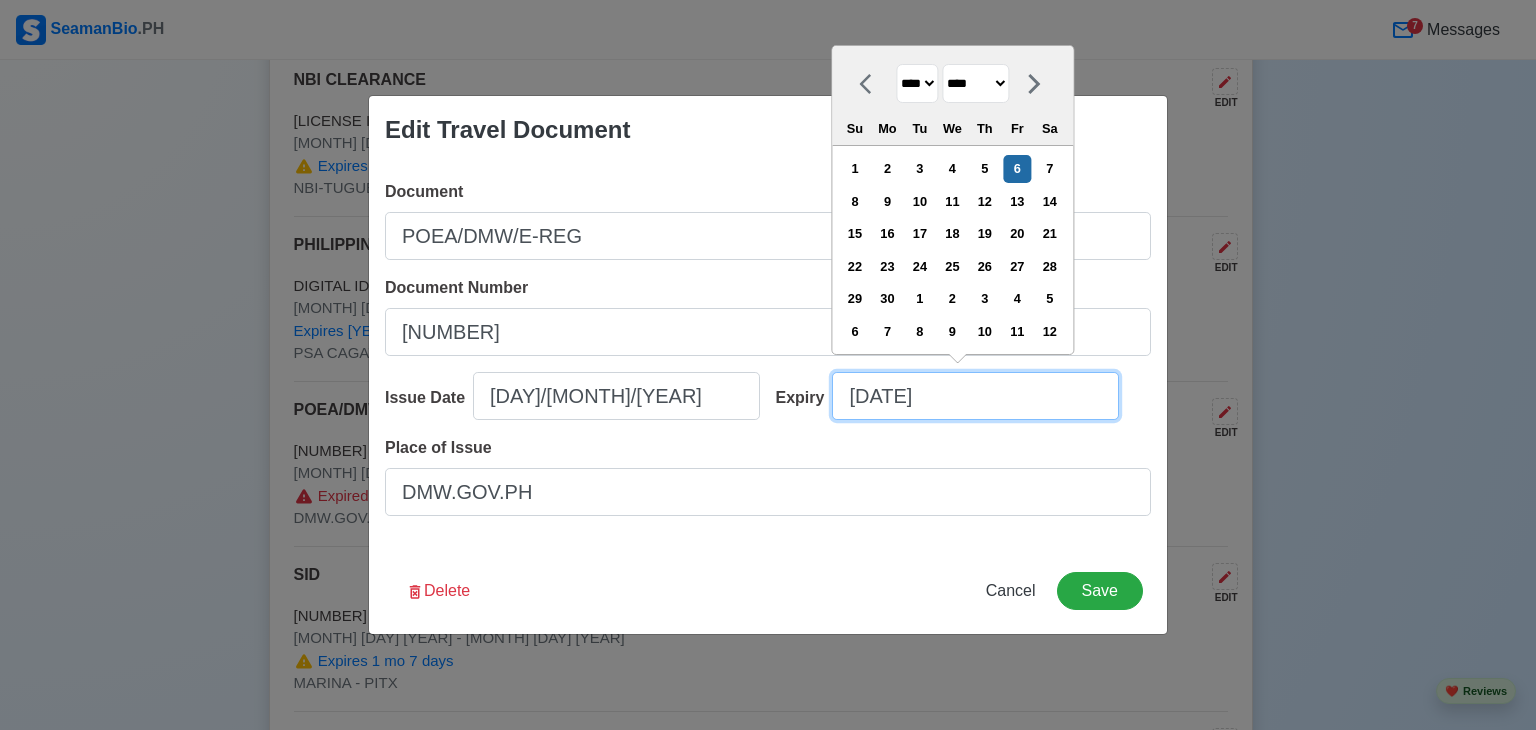 click on "[DATE]" at bounding box center [975, 396] 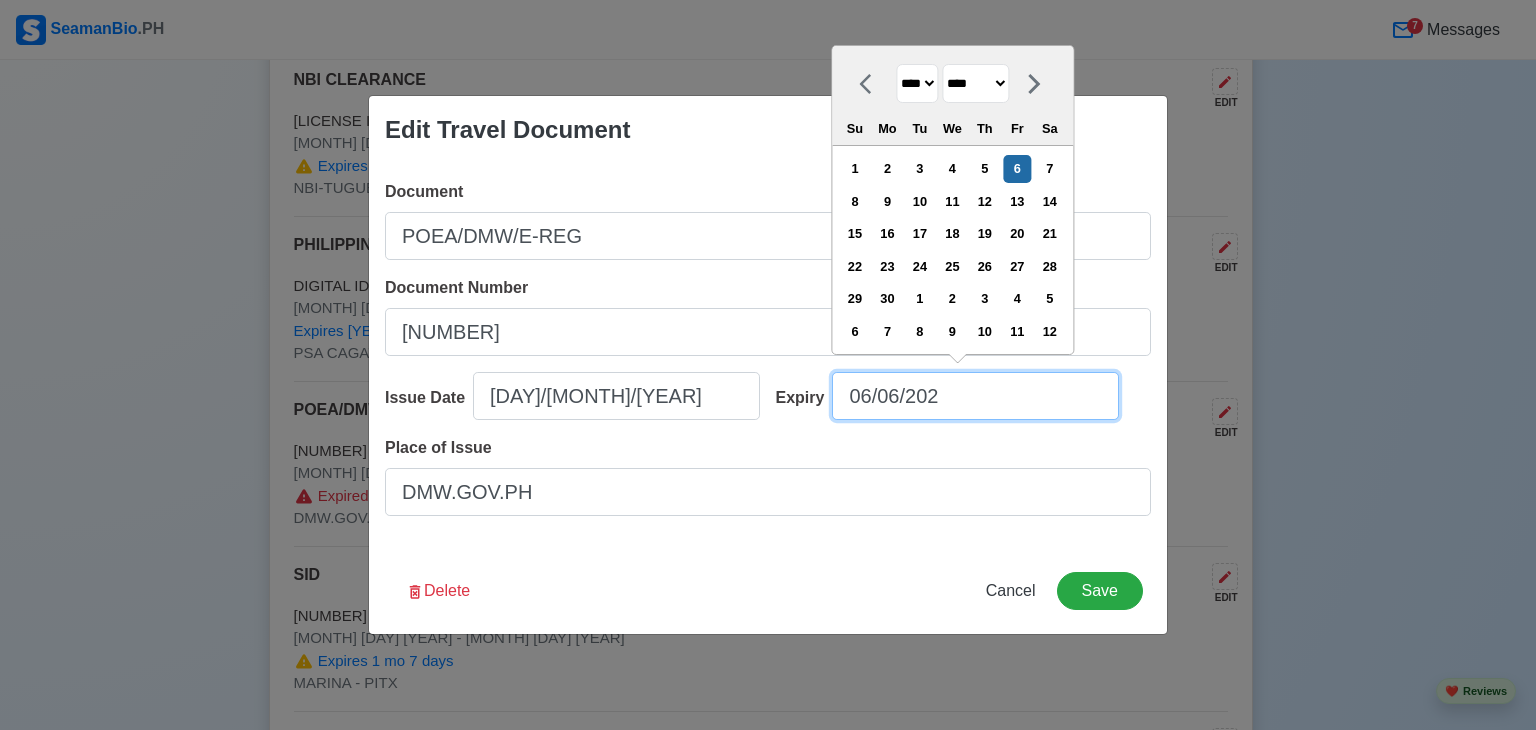 type on "[DAY]/[DAY]/[YEAR]" 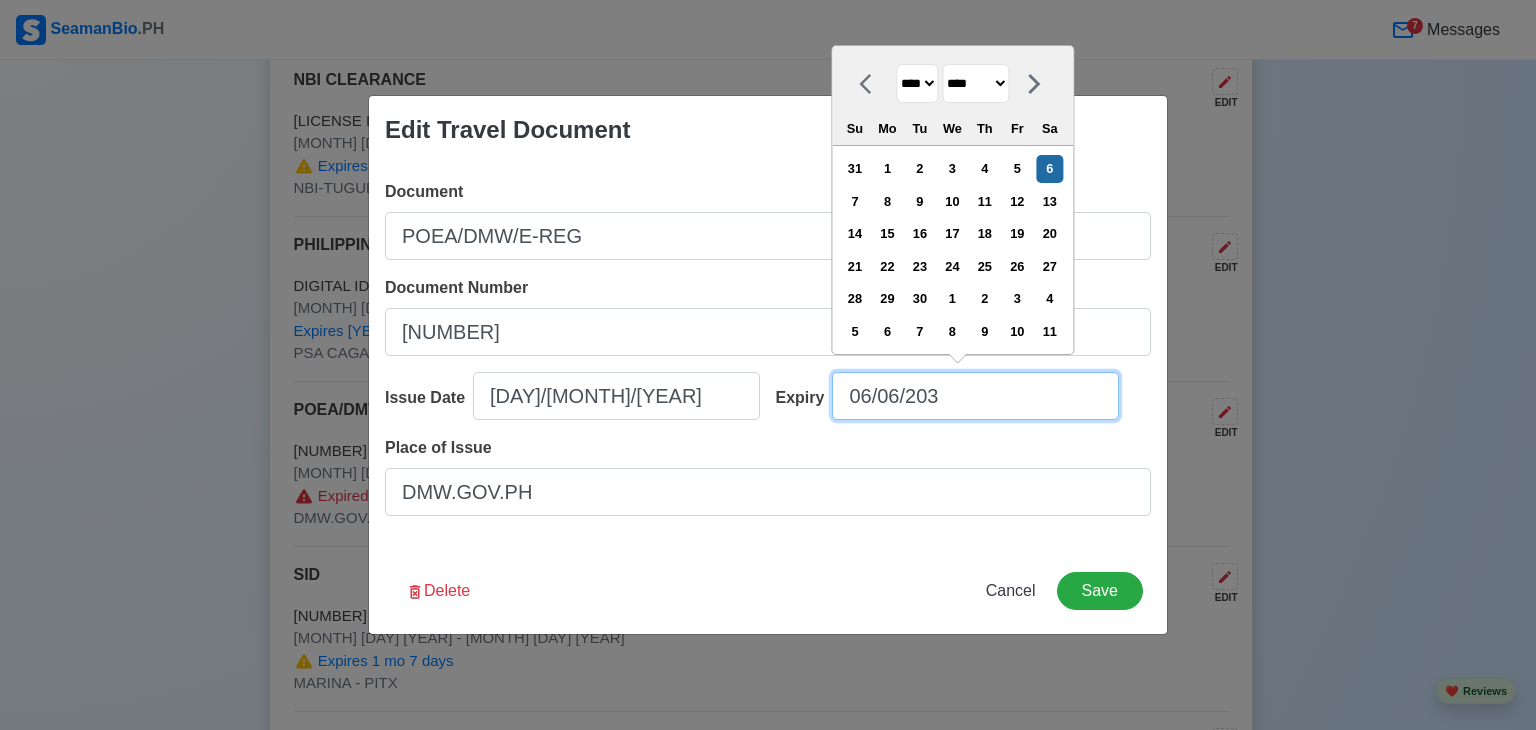 type on "[DAY]/[DAY]/[YEAR]" 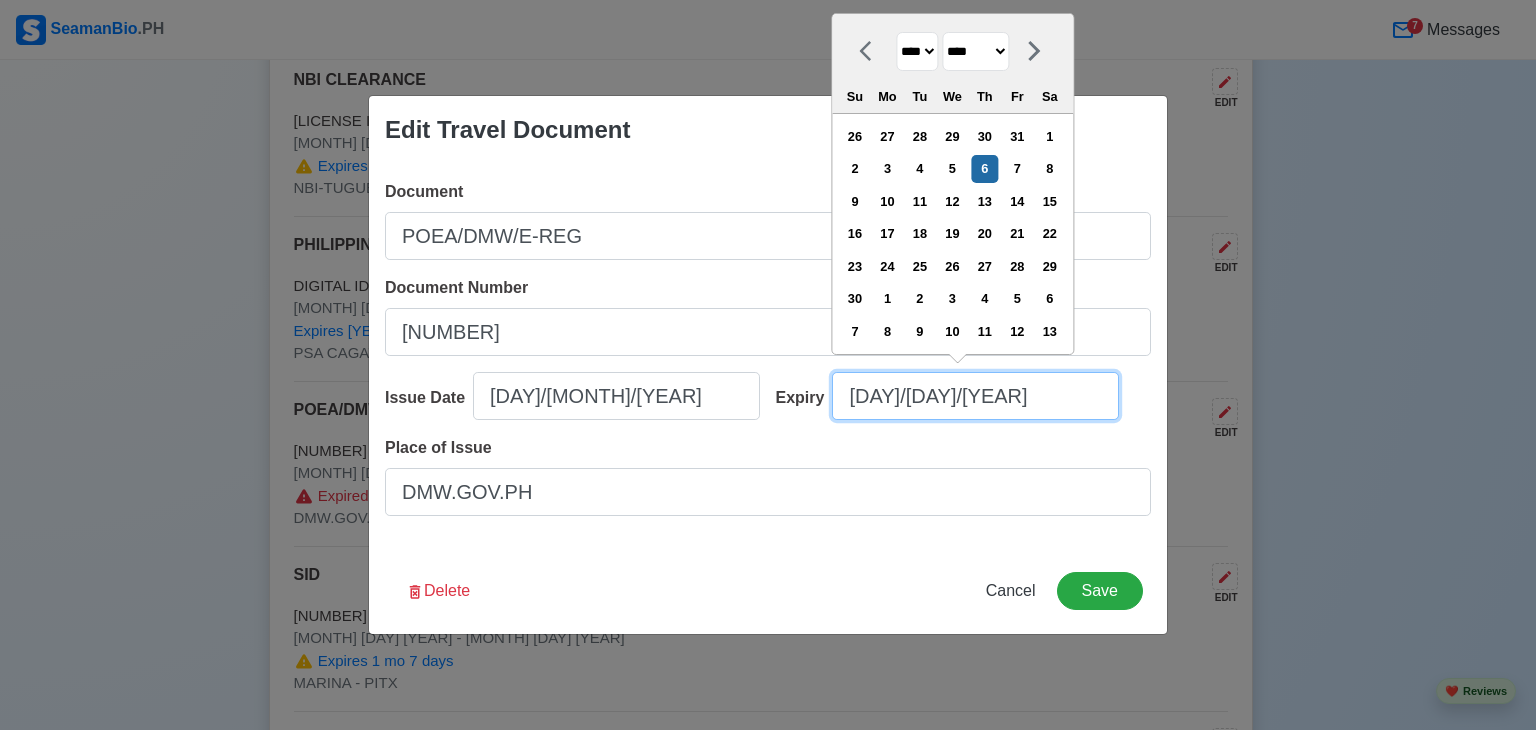 type on "[DAY]/[DAY]/[YEAR]" 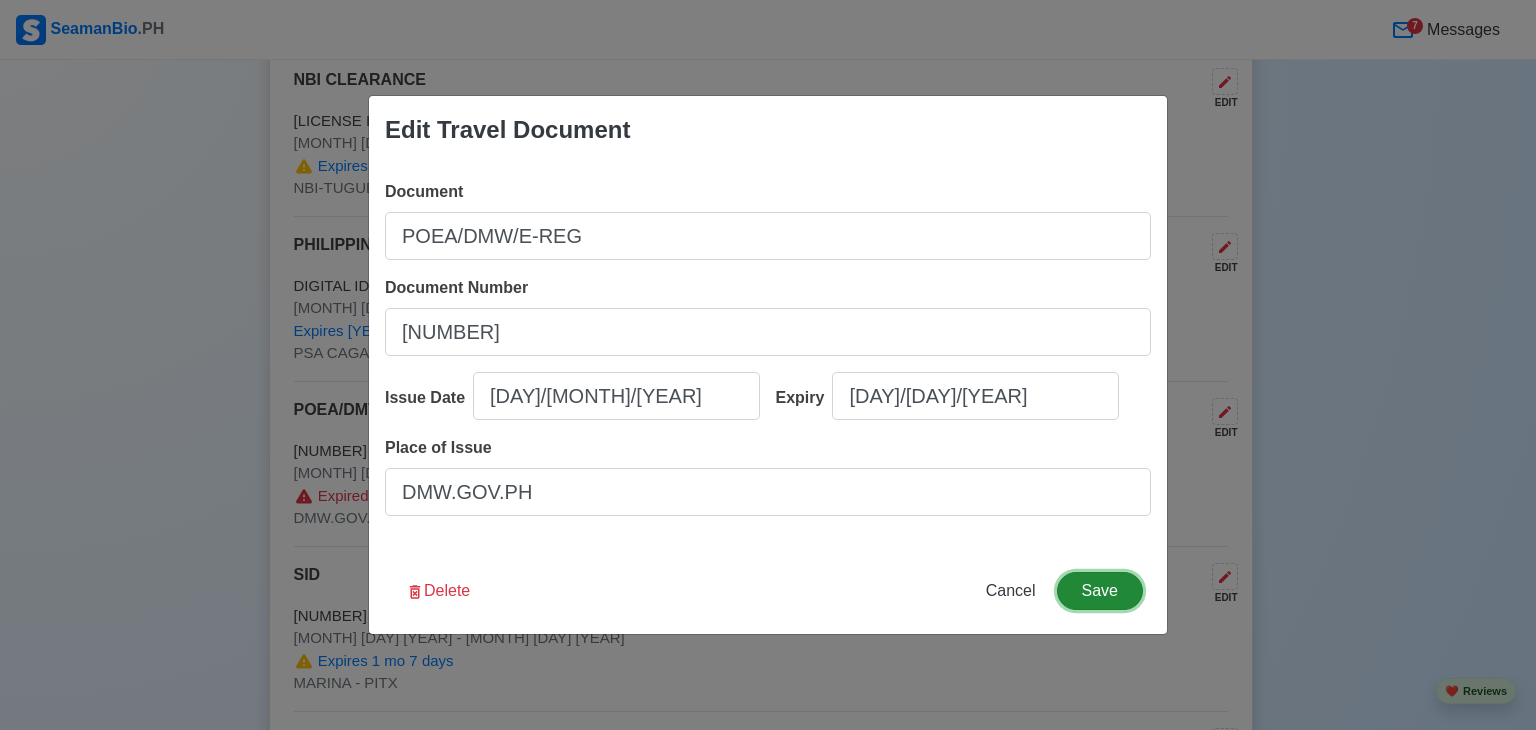 click on "Save" at bounding box center [1100, 591] 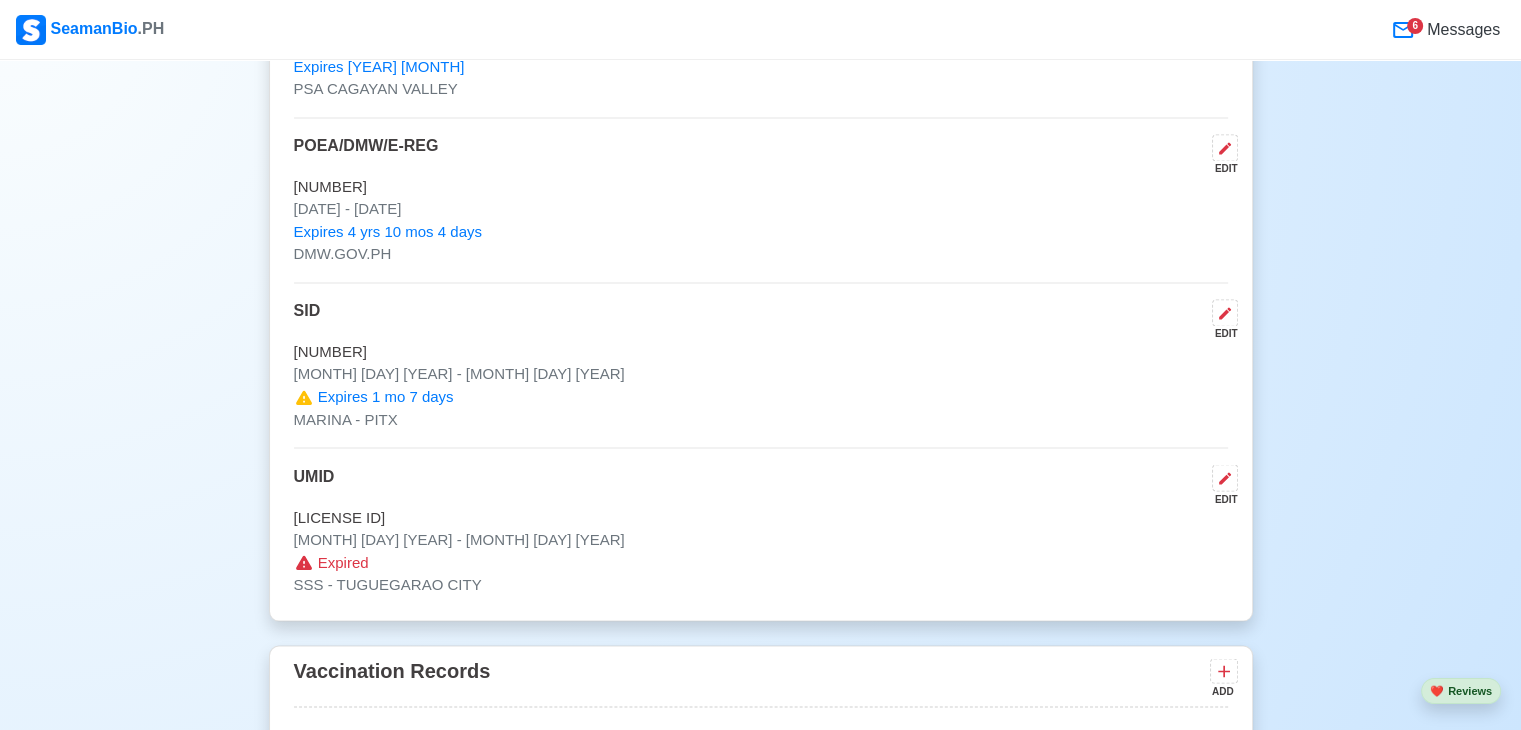 scroll, scrollTop: 3396, scrollLeft: 0, axis: vertical 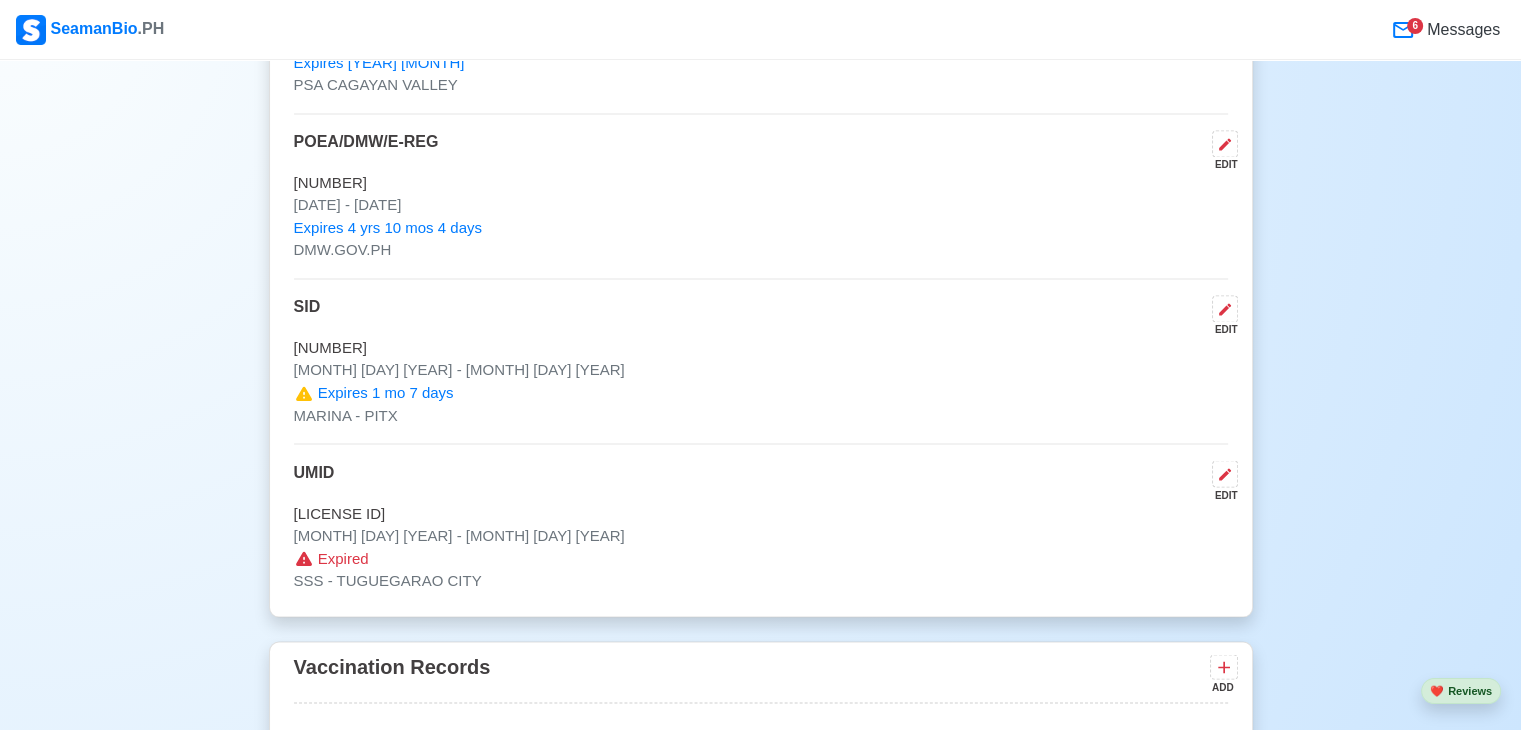 click on "EDIT" at bounding box center (1221, 494) 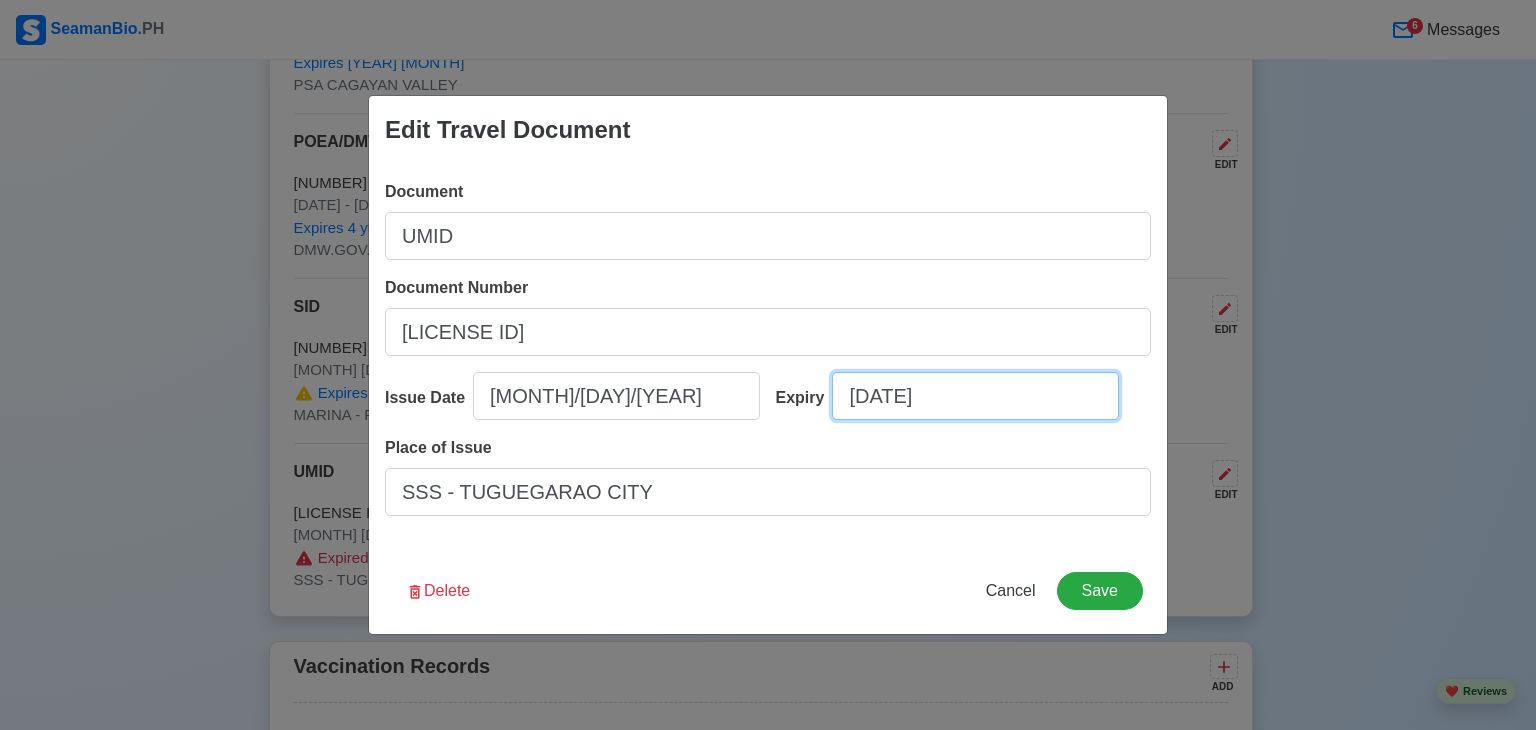 select on "****" 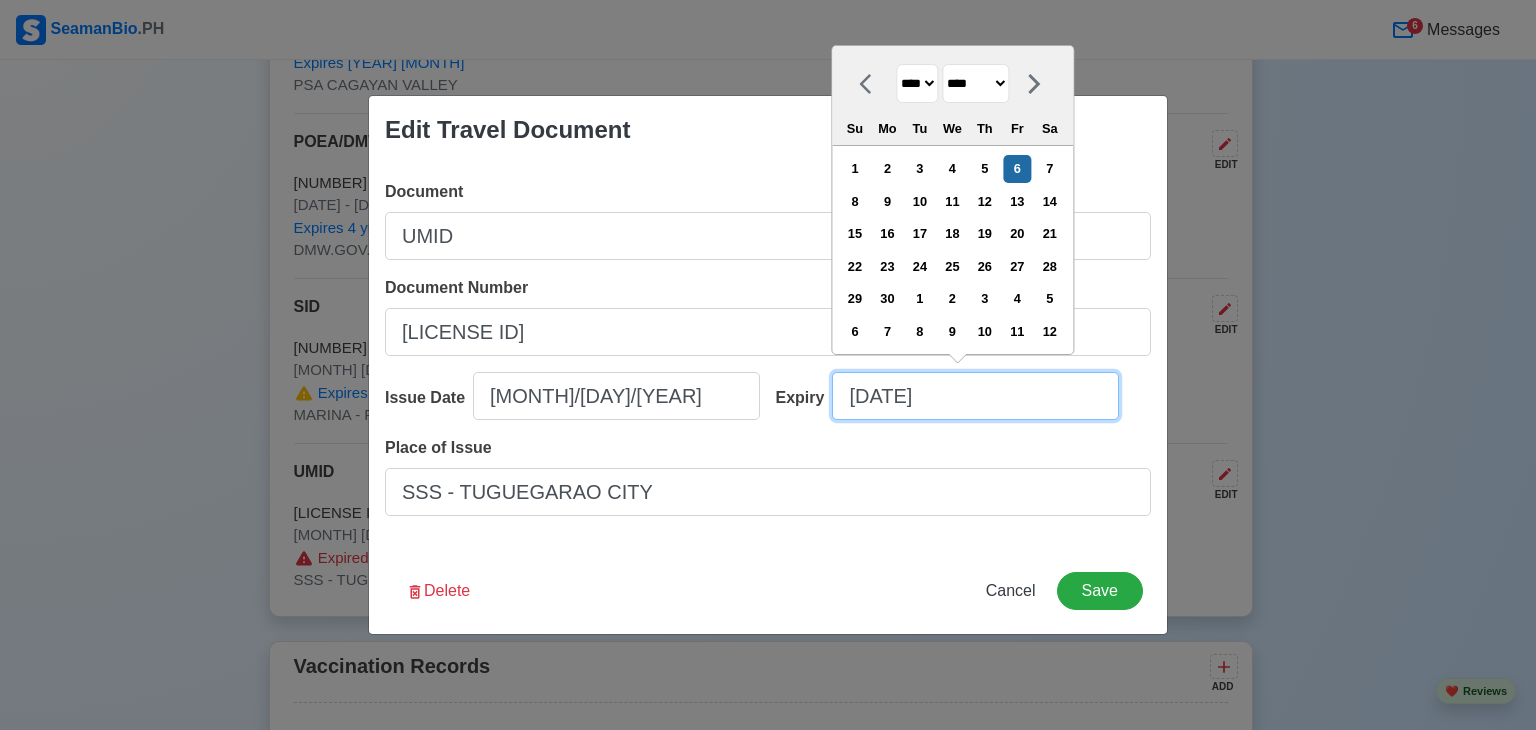 click on "[DATE]" at bounding box center (975, 396) 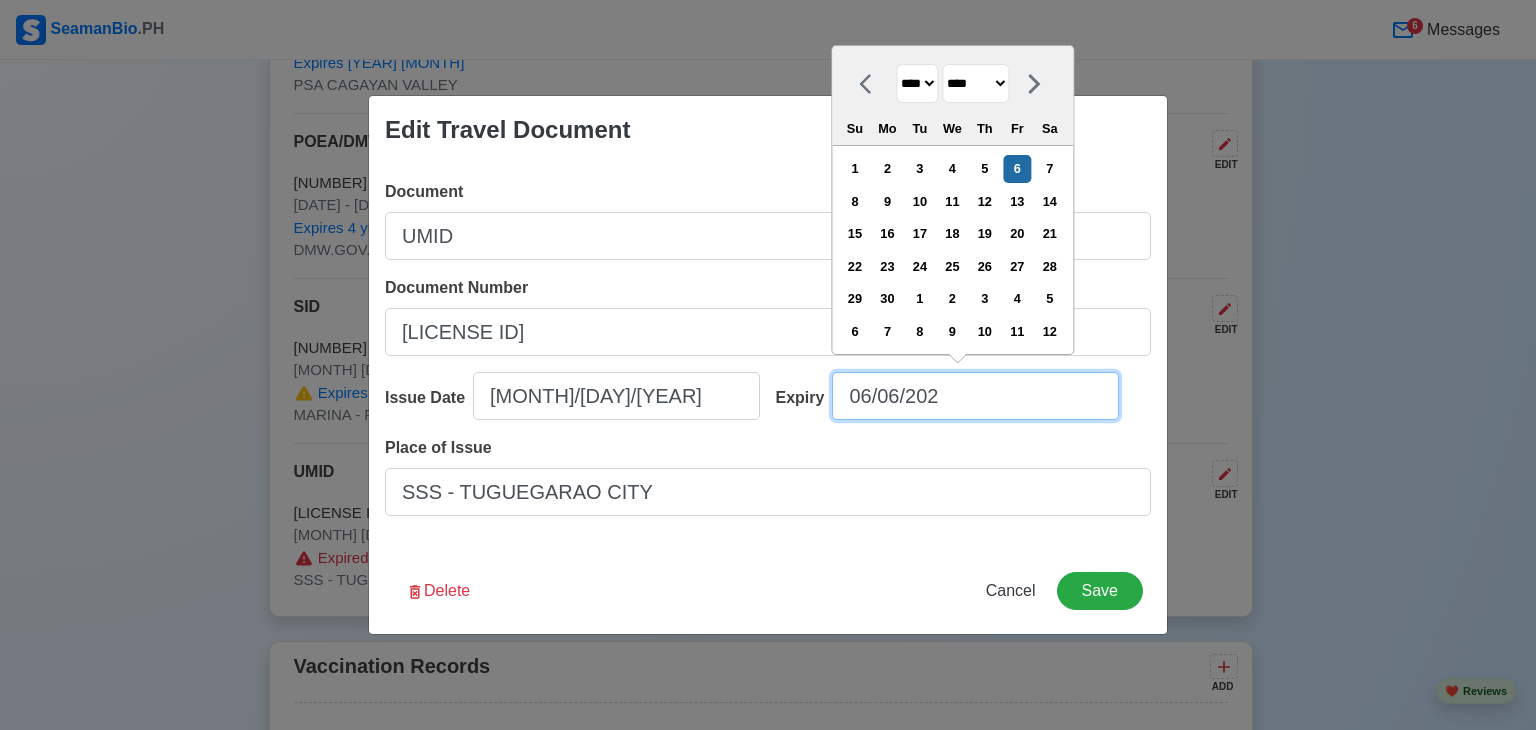 type on "[DAY]/[DAY]/[YEAR]" 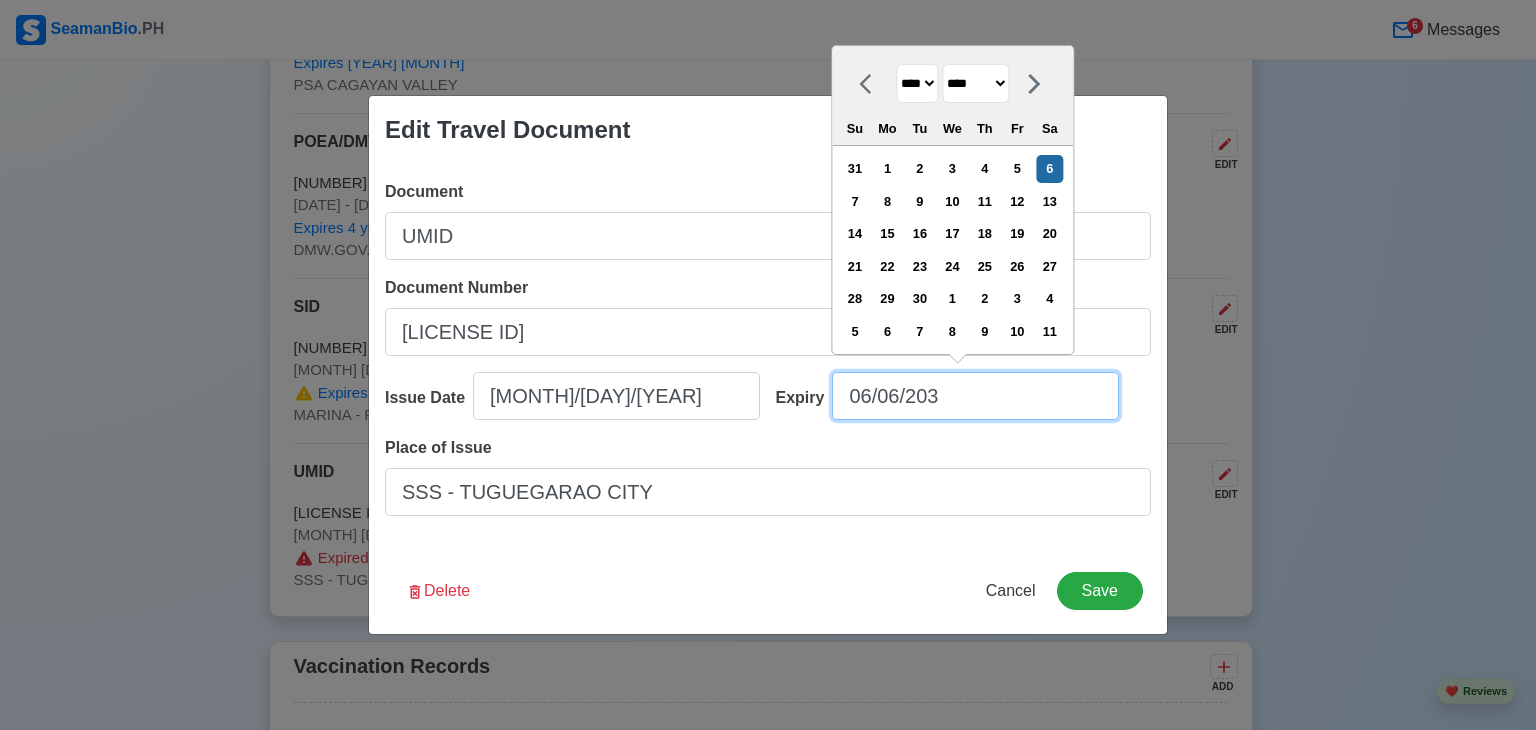 type on "[DAY]/[DAY]/[YEAR]" 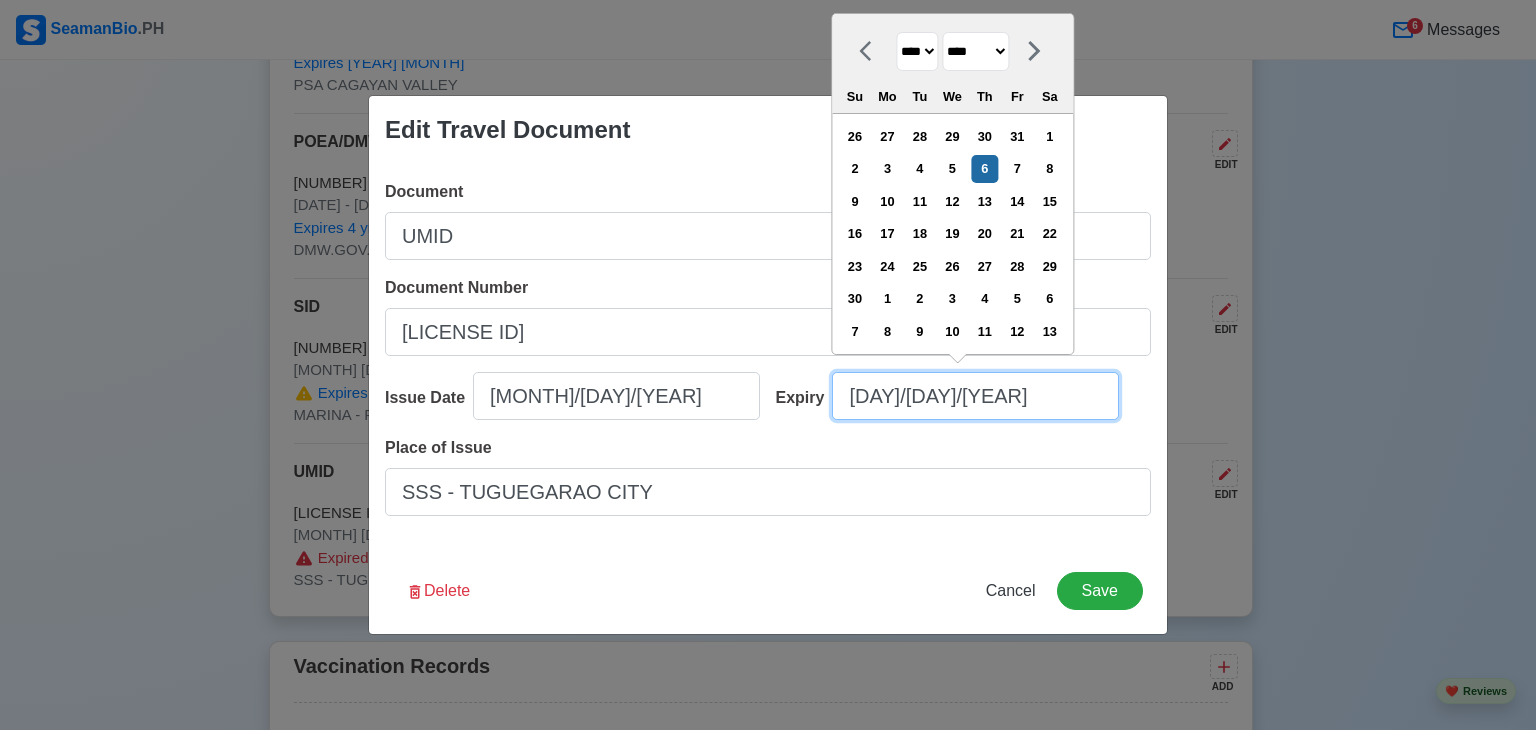 type on "[DAY]/[DAY]/[YEAR]" 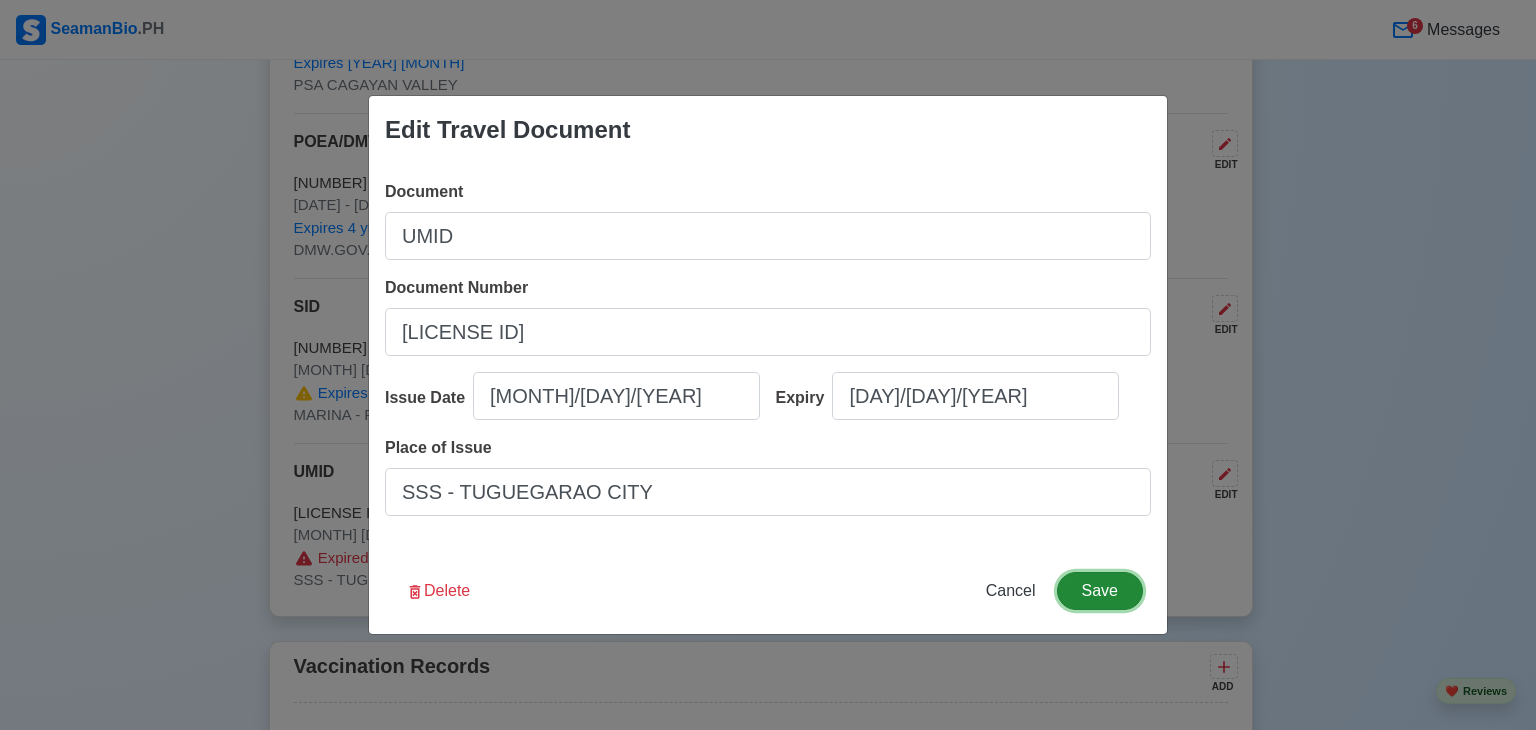 click on "Save" at bounding box center [1100, 591] 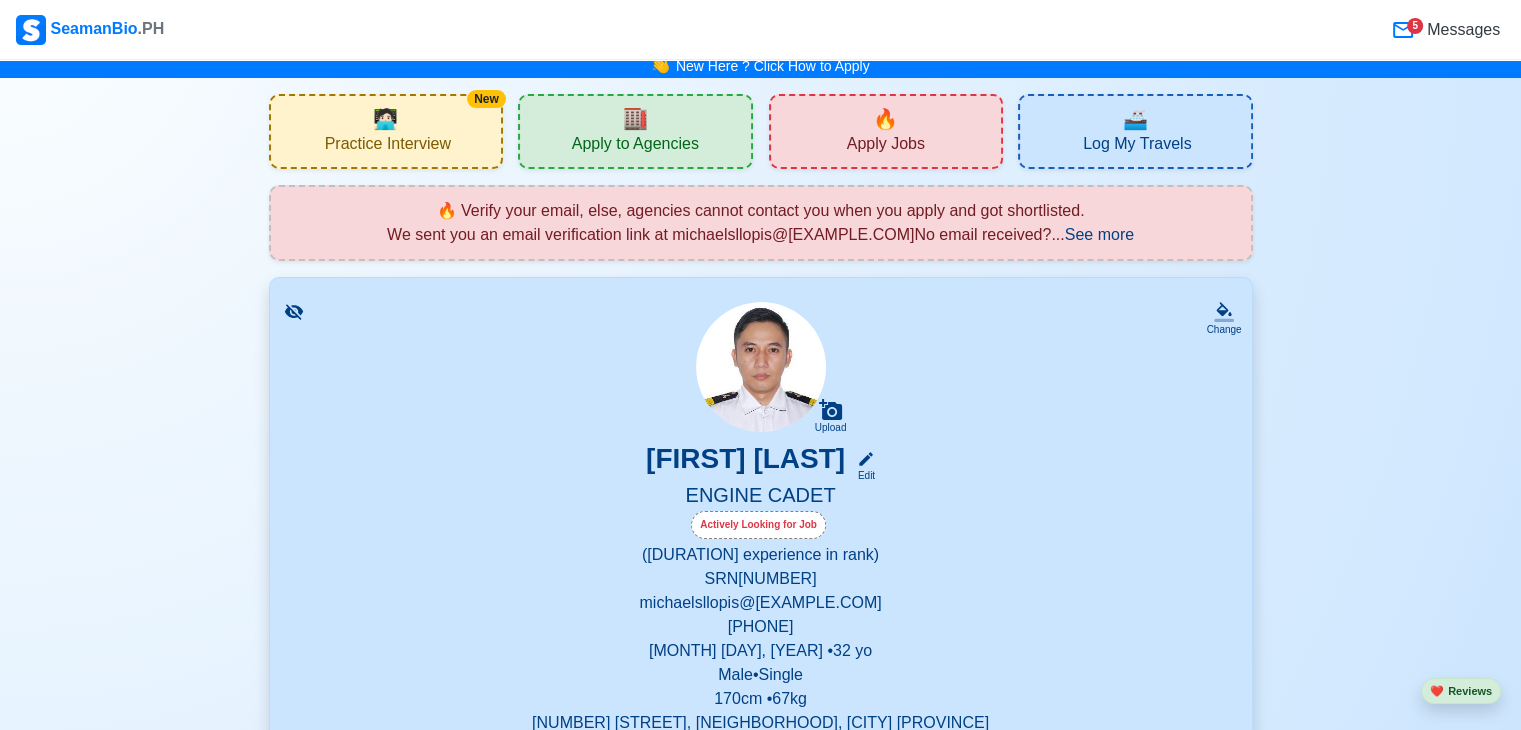 scroll, scrollTop: 4, scrollLeft: 0, axis: vertical 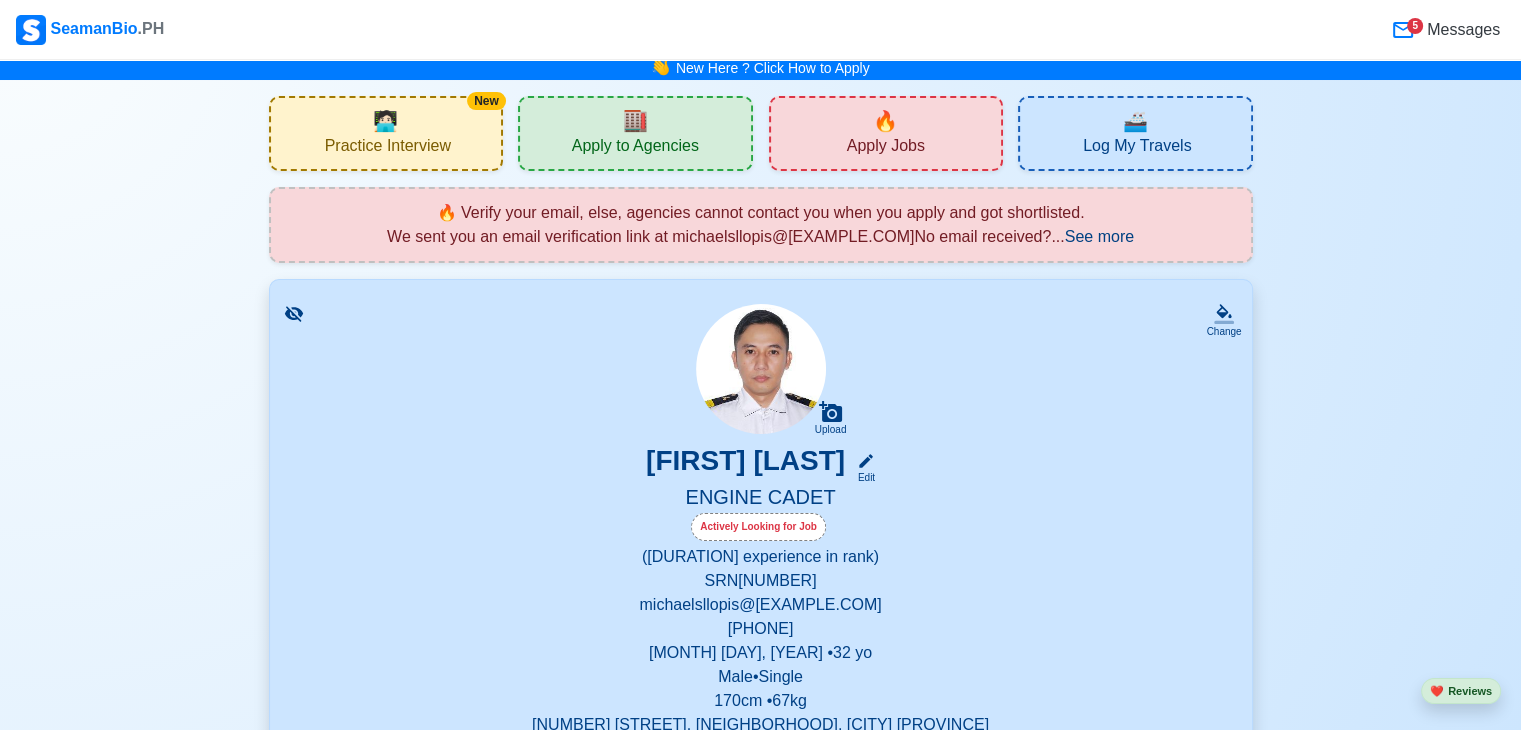 click on "🏬   Apply to Agencies" at bounding box center [635, 133] 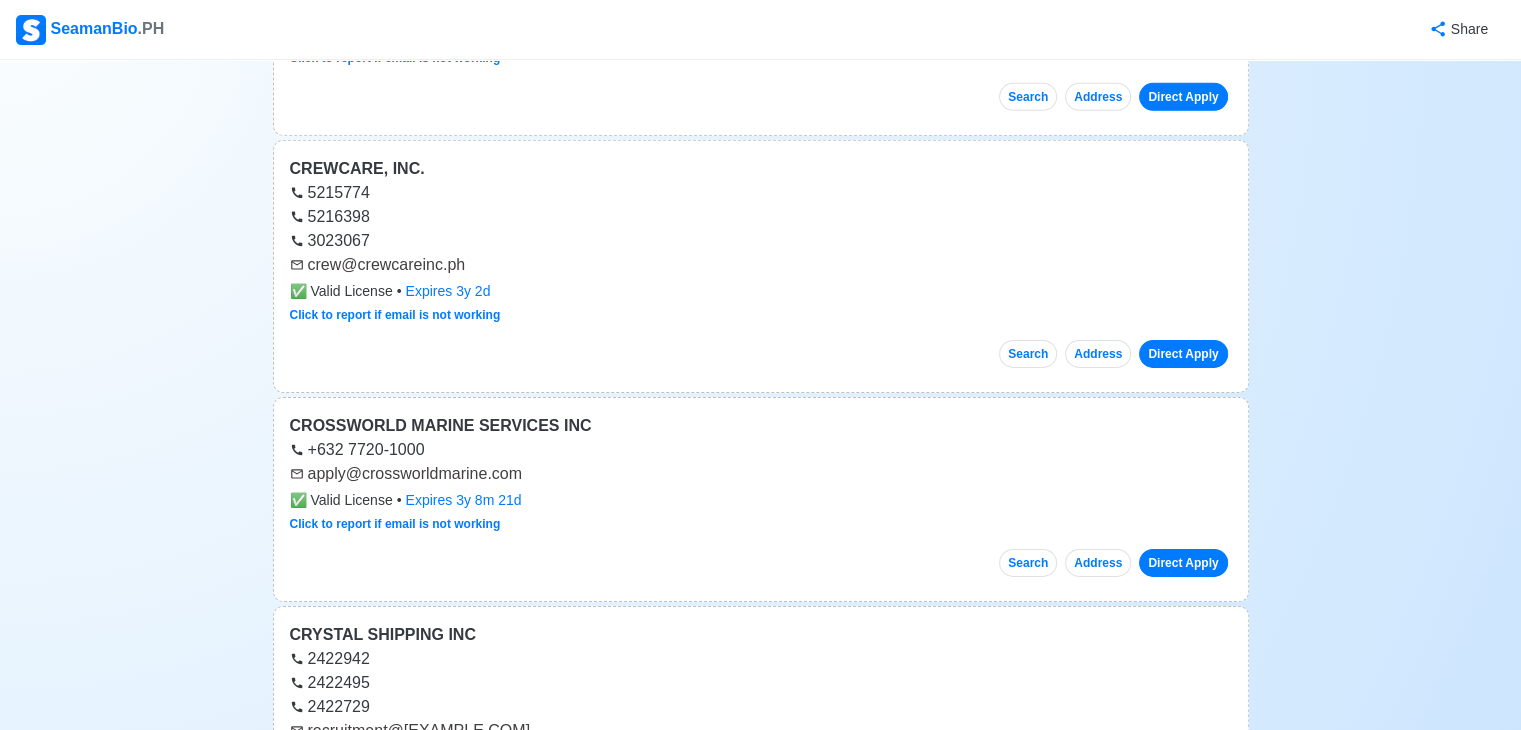 scroll, scrollTop: 14048, scrollLeft: 0, axis: vertical 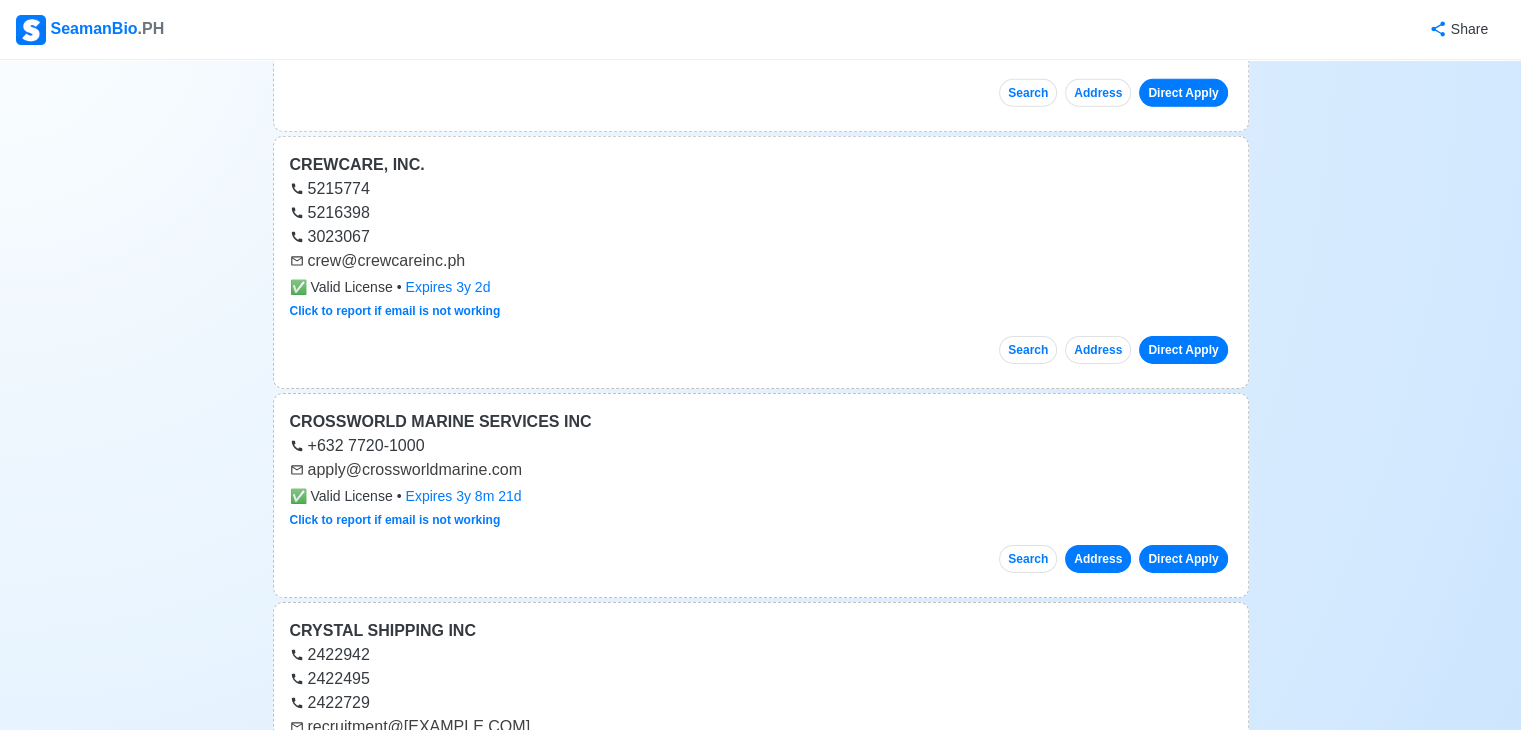 click on "Address" at bounding box center (1098, 559) 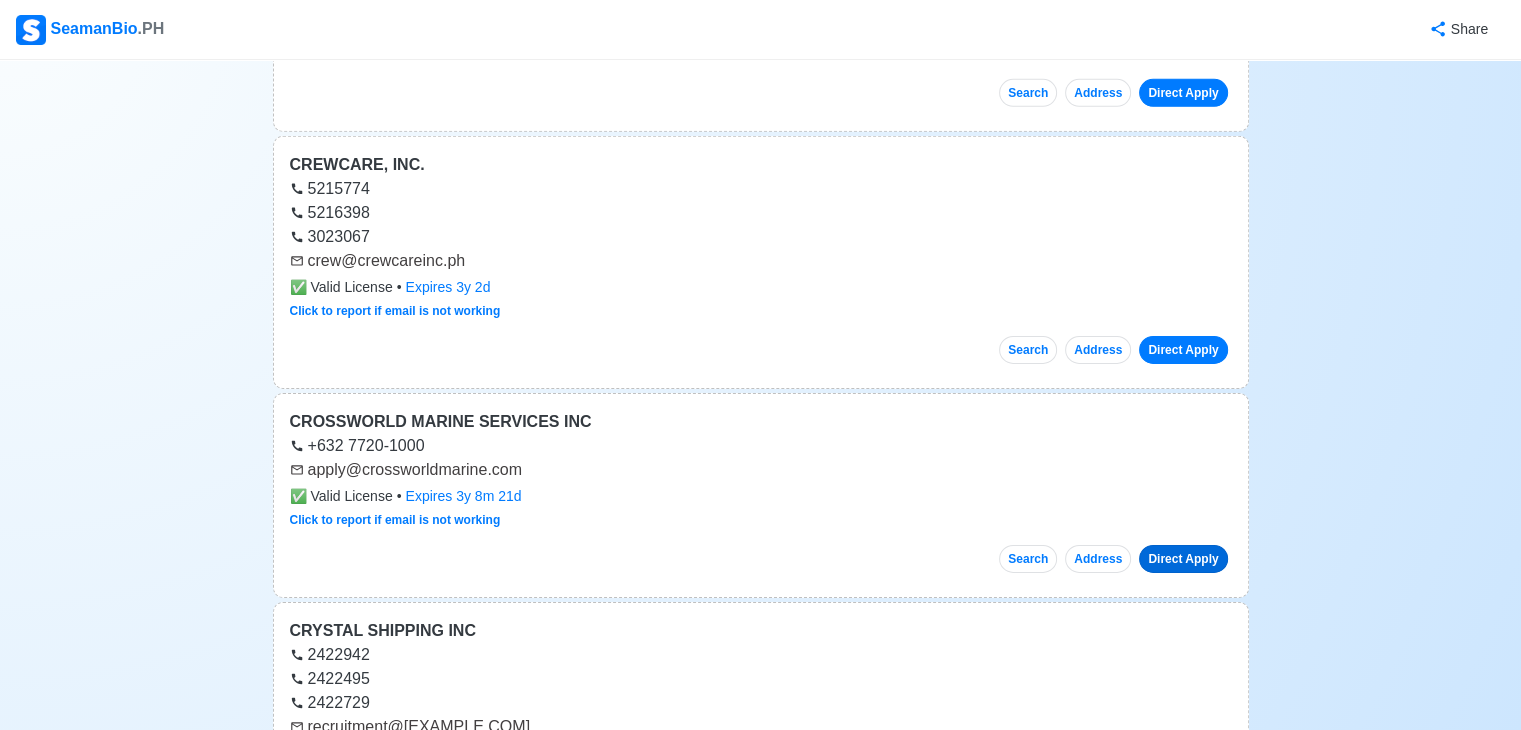 click on "Direct Apply" at bounding box center [1183, 559] 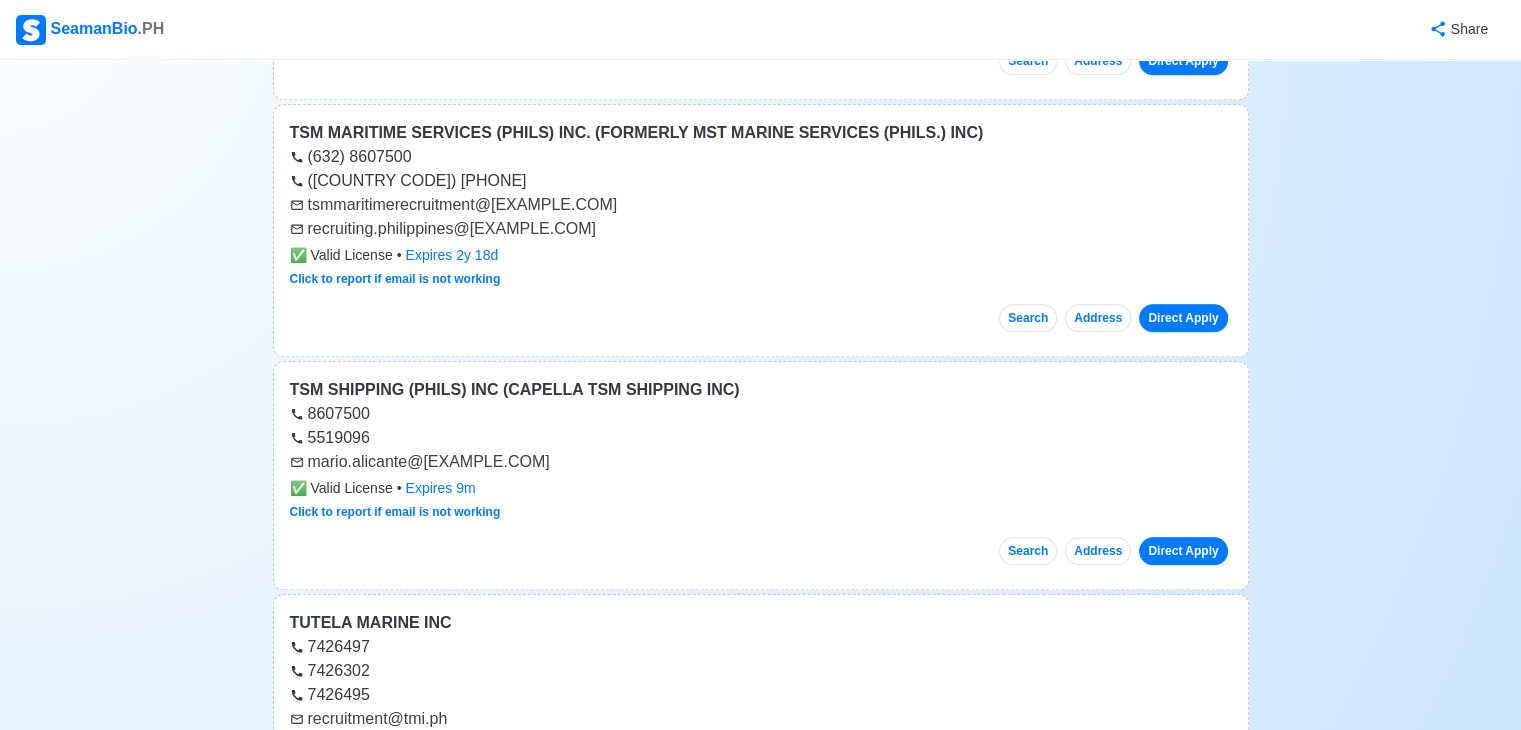 scroll, scrollTop: 69508, scrollLeft: 0, axis: vertical 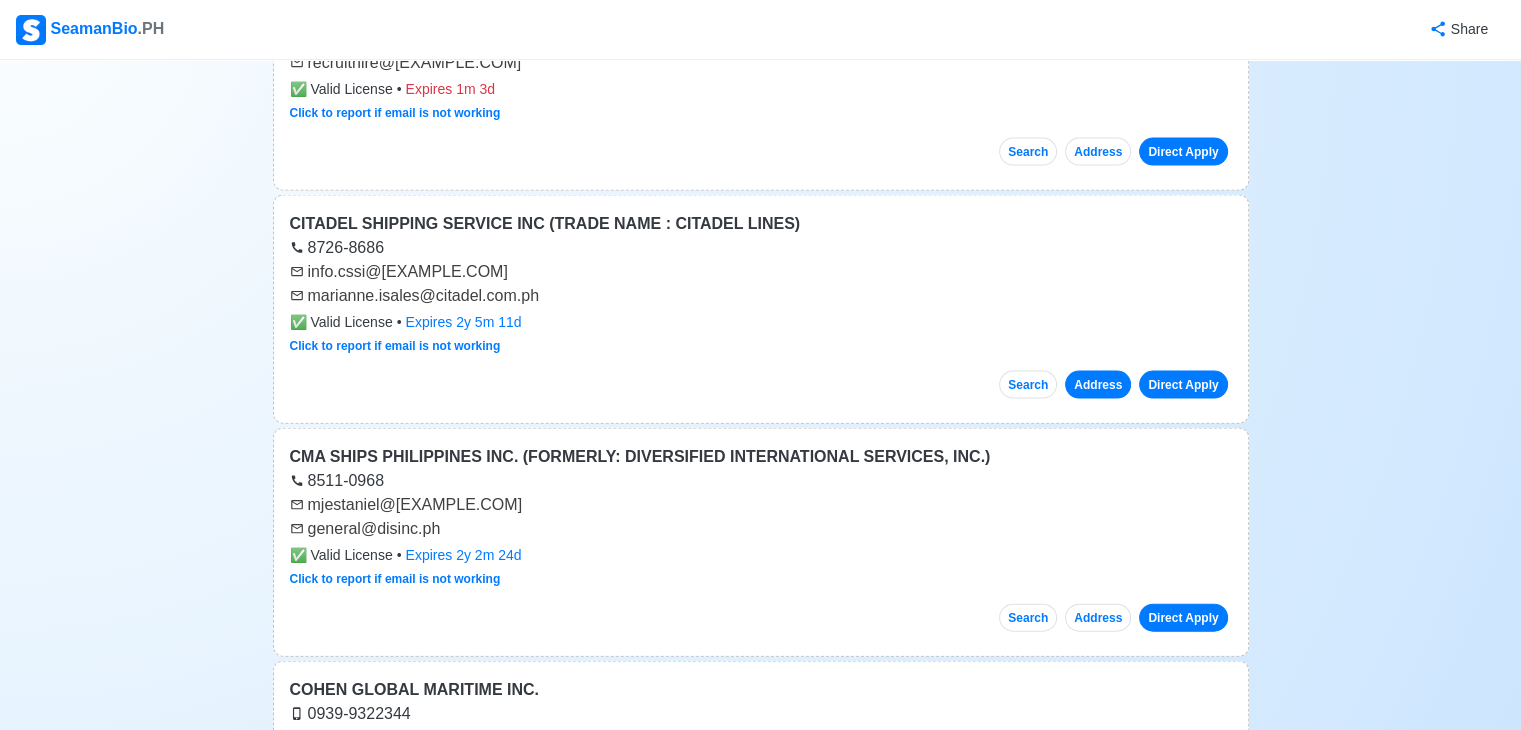 click on "Address" at bounding box center (1098, 385) 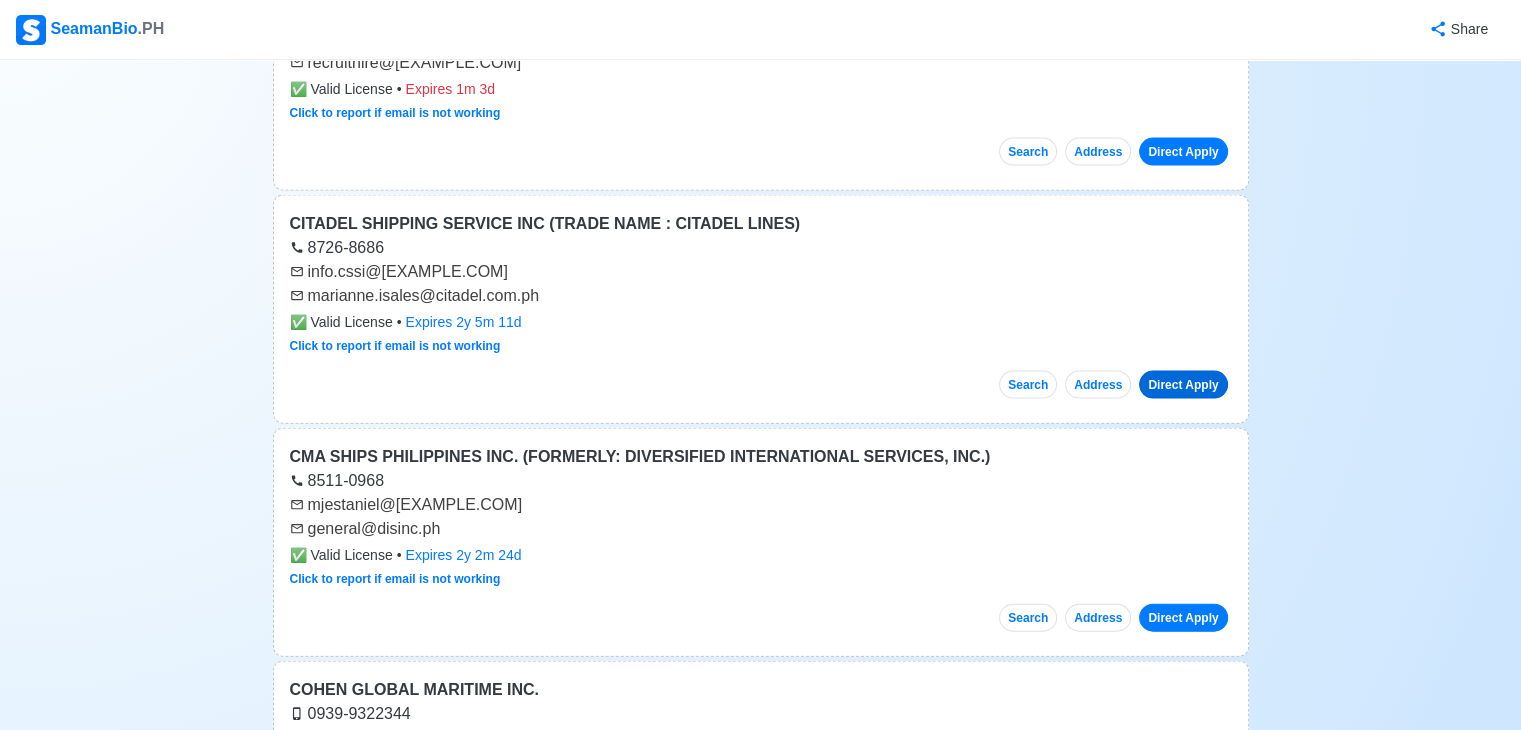 click on "Direct Apply" at bounding box center (1183, 385) 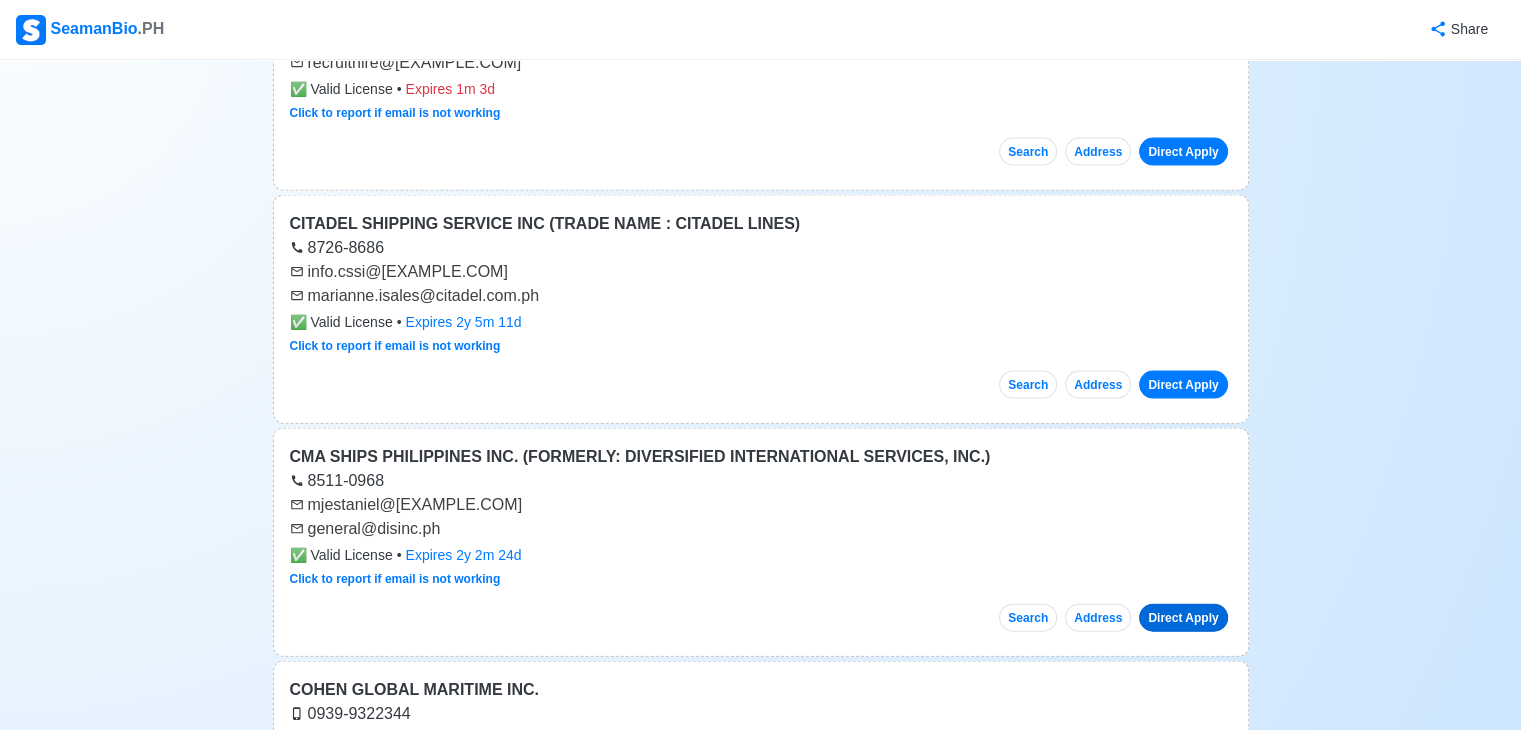click on "Direct Apply" at bounding box center (1183, 618) 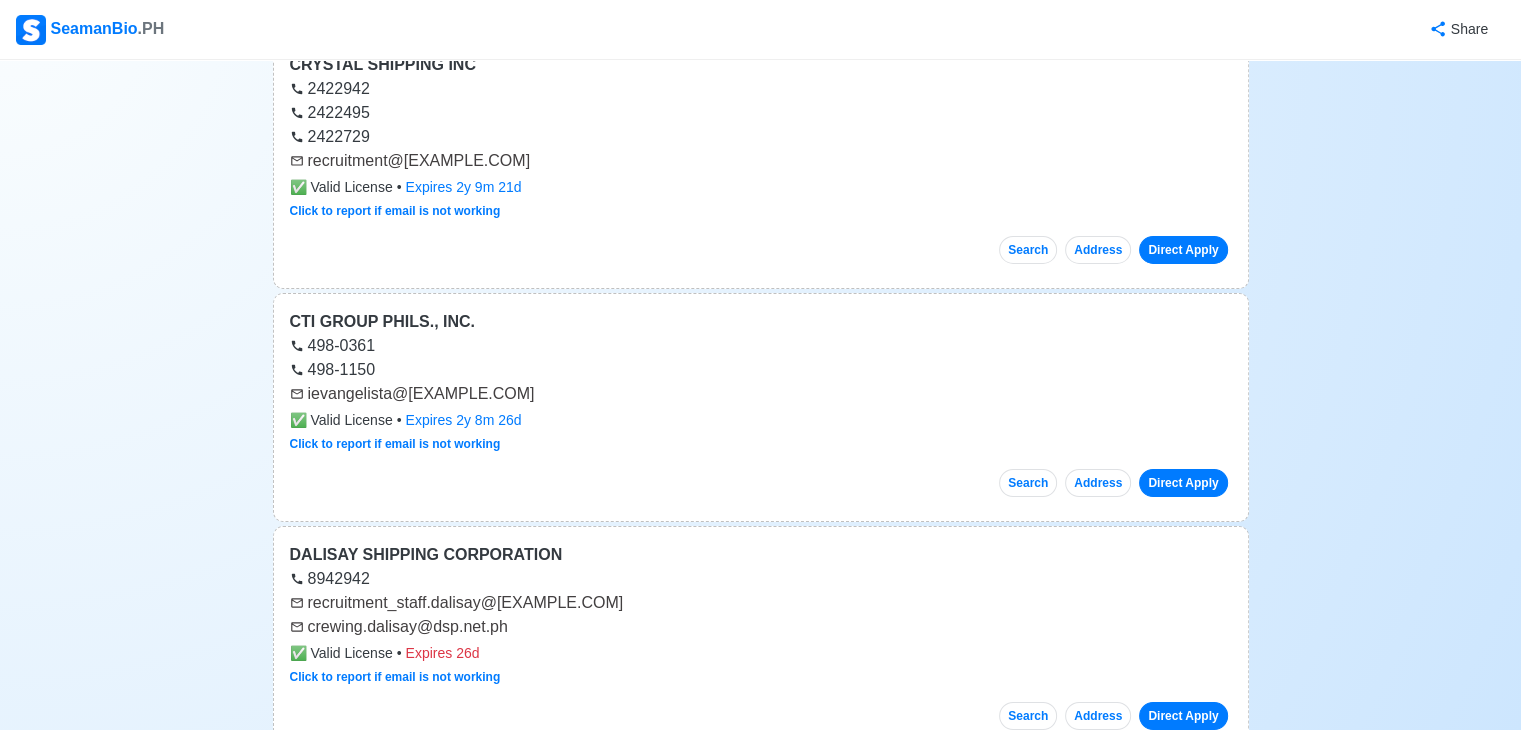scroll, scrollTop: 14615, scrollLeft: 0, axis: vertical 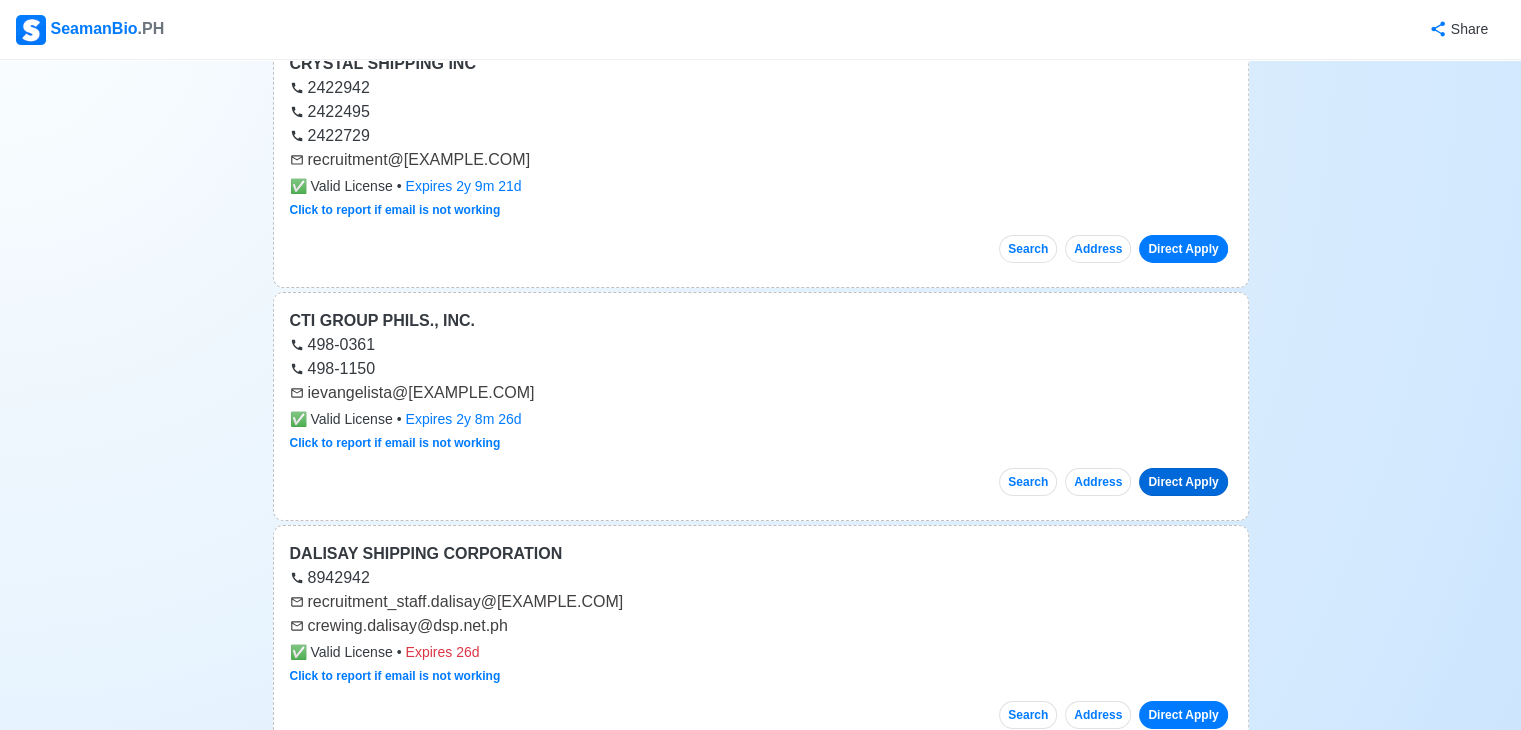 click on "Direct Apply" at bounding box center (1183, 482) 